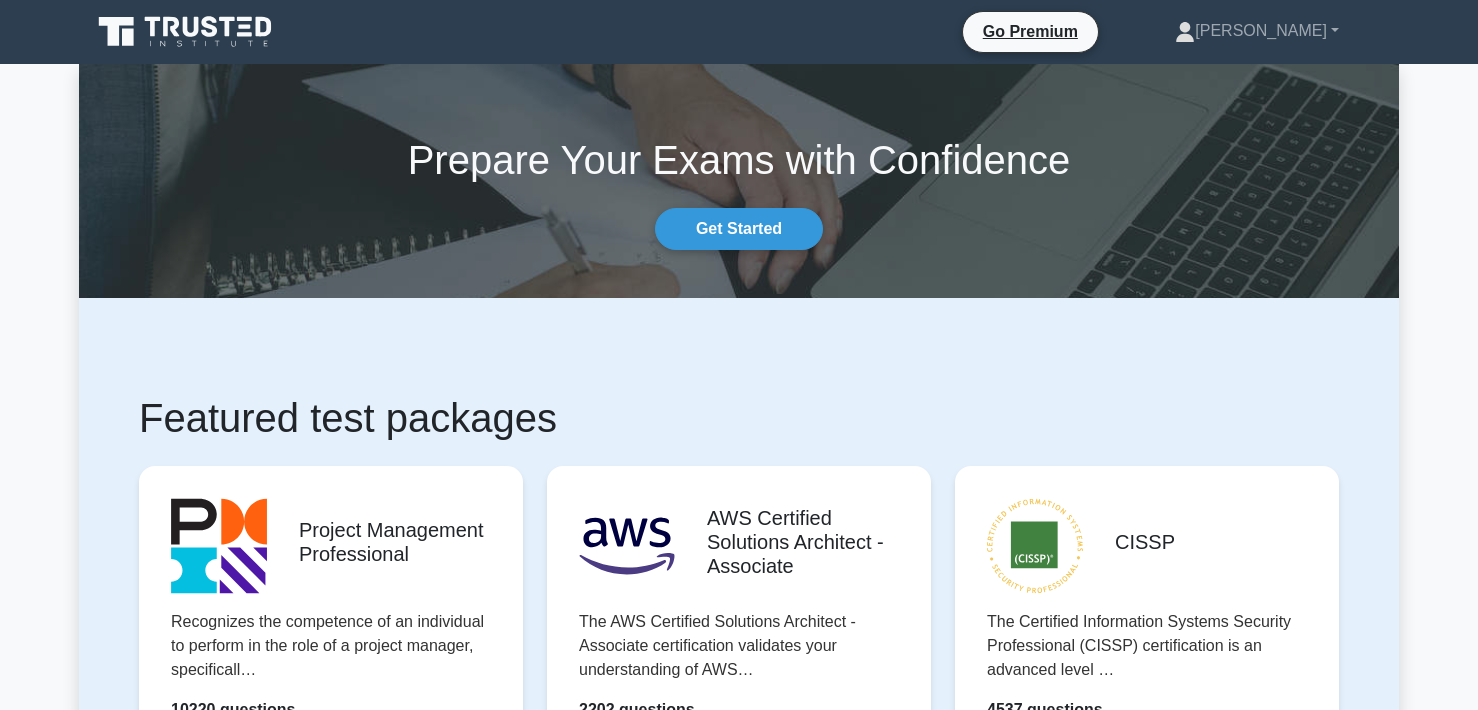 scroll, scrollTop: 33, scrollLeft: 0, axis: vertical 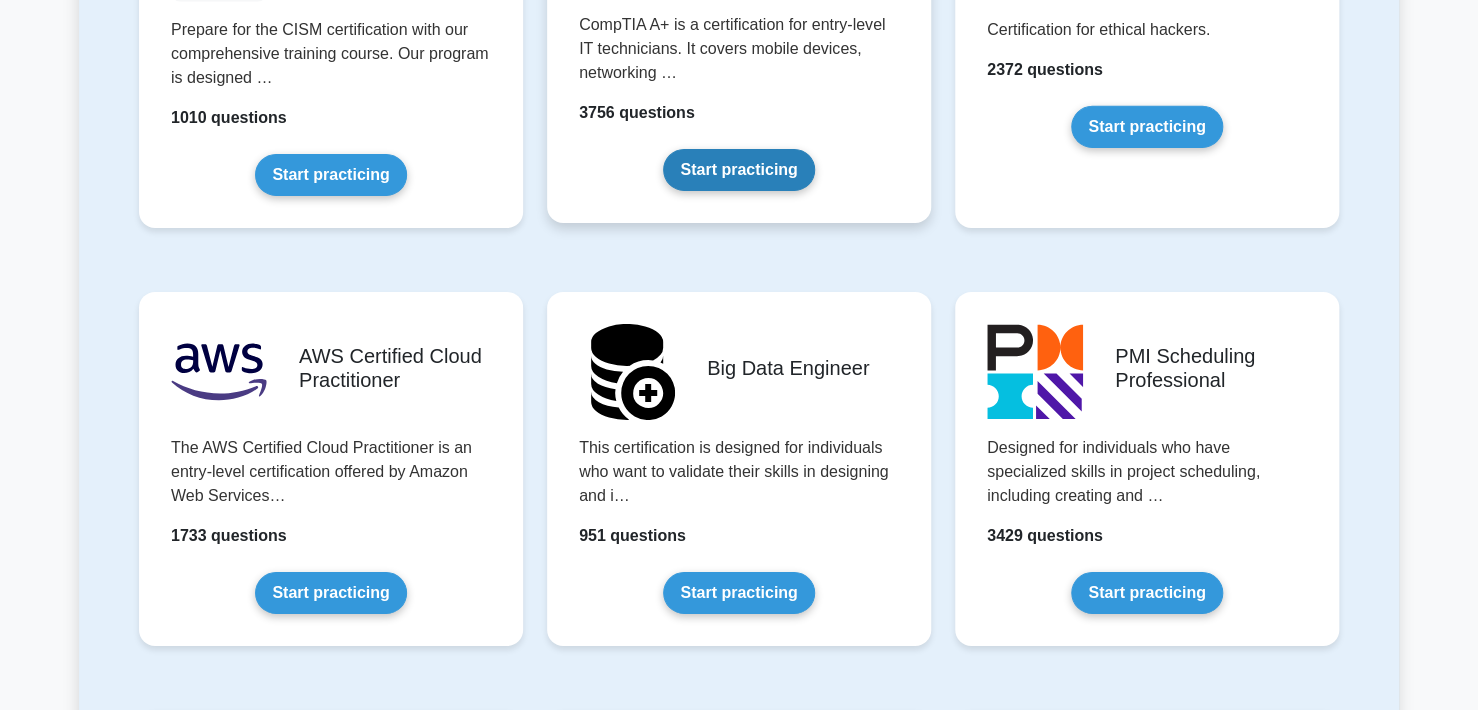 click on "Start practicing" at bounding box center (738, 170) 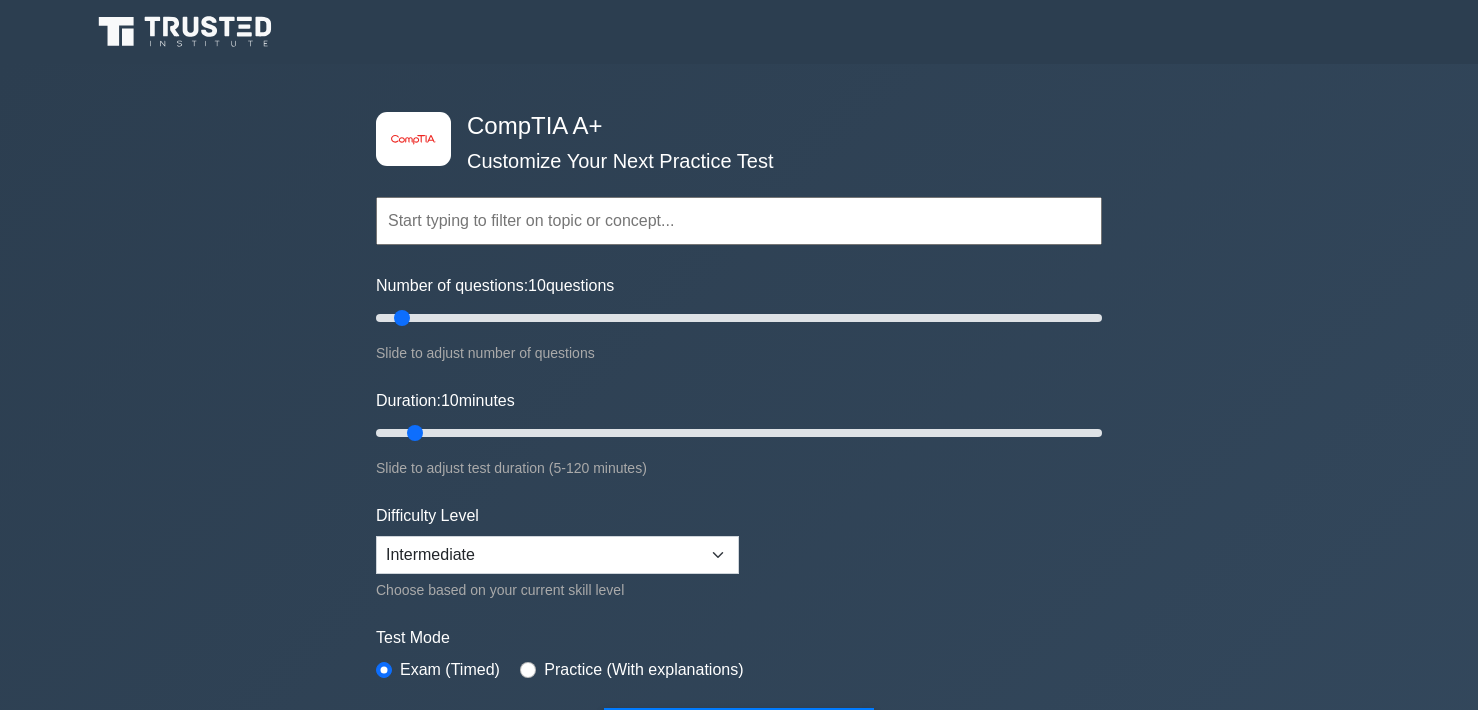 scroll, scrollTop: 0, scrollLeft: 0, axis: both 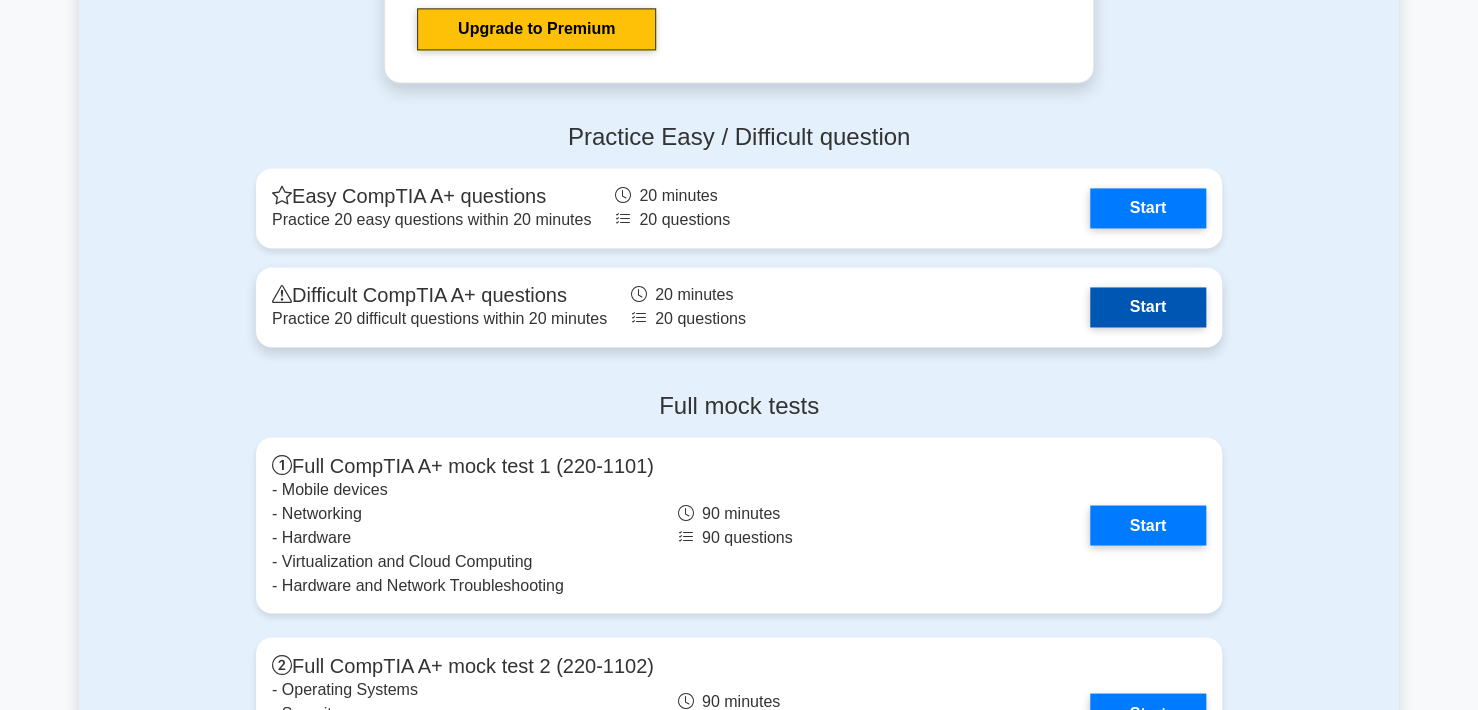 click on "Start" at bounding box center [1148, 307] 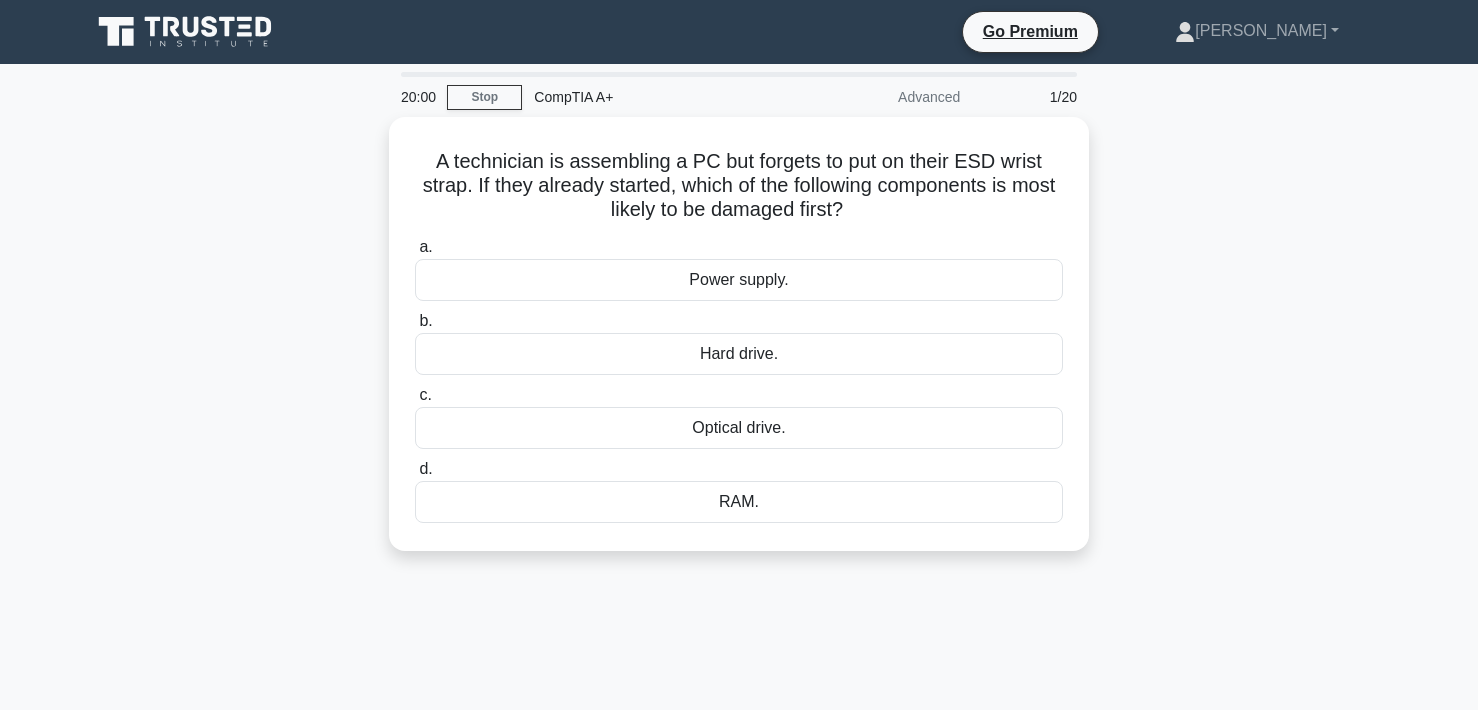 scroll, scrollTop: 0, scrollLeft: 0, axis: both 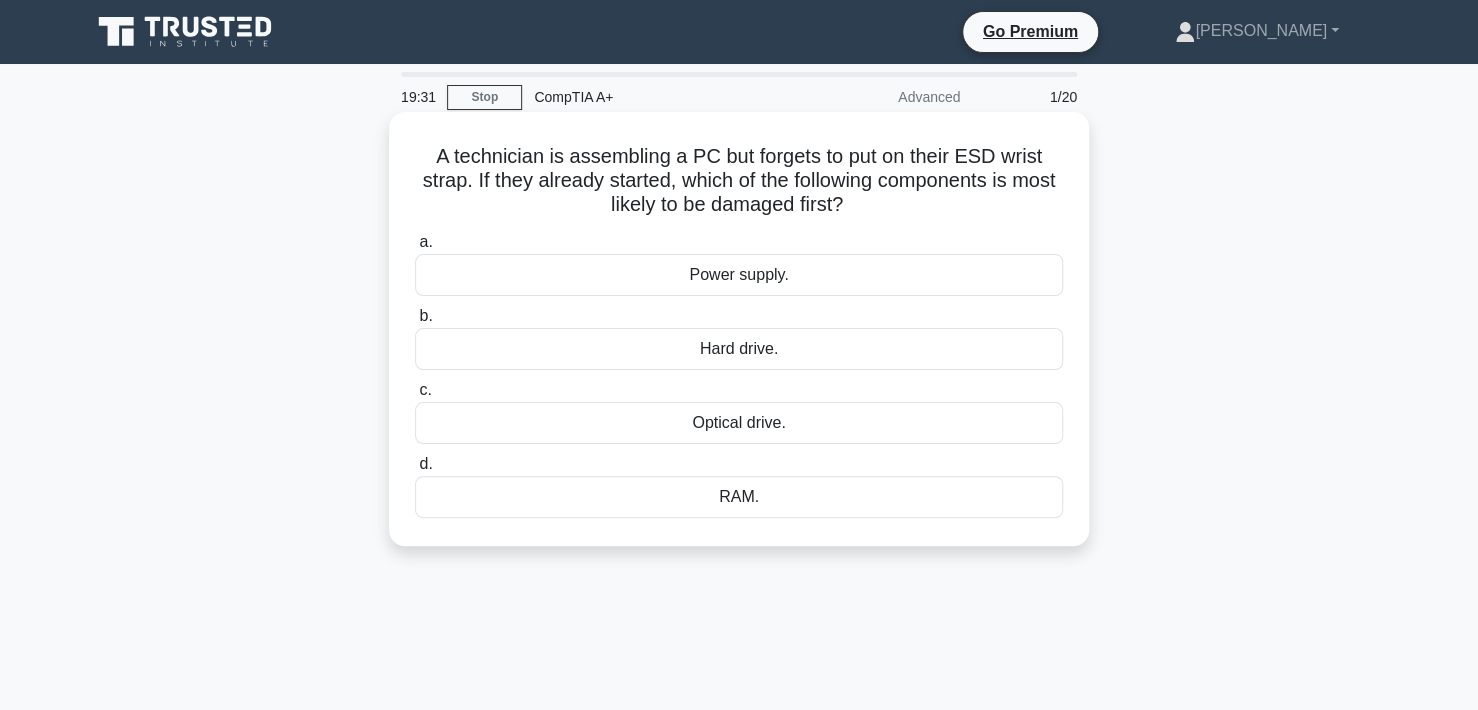 click on "Power supply." at bounding box center (739, 275) 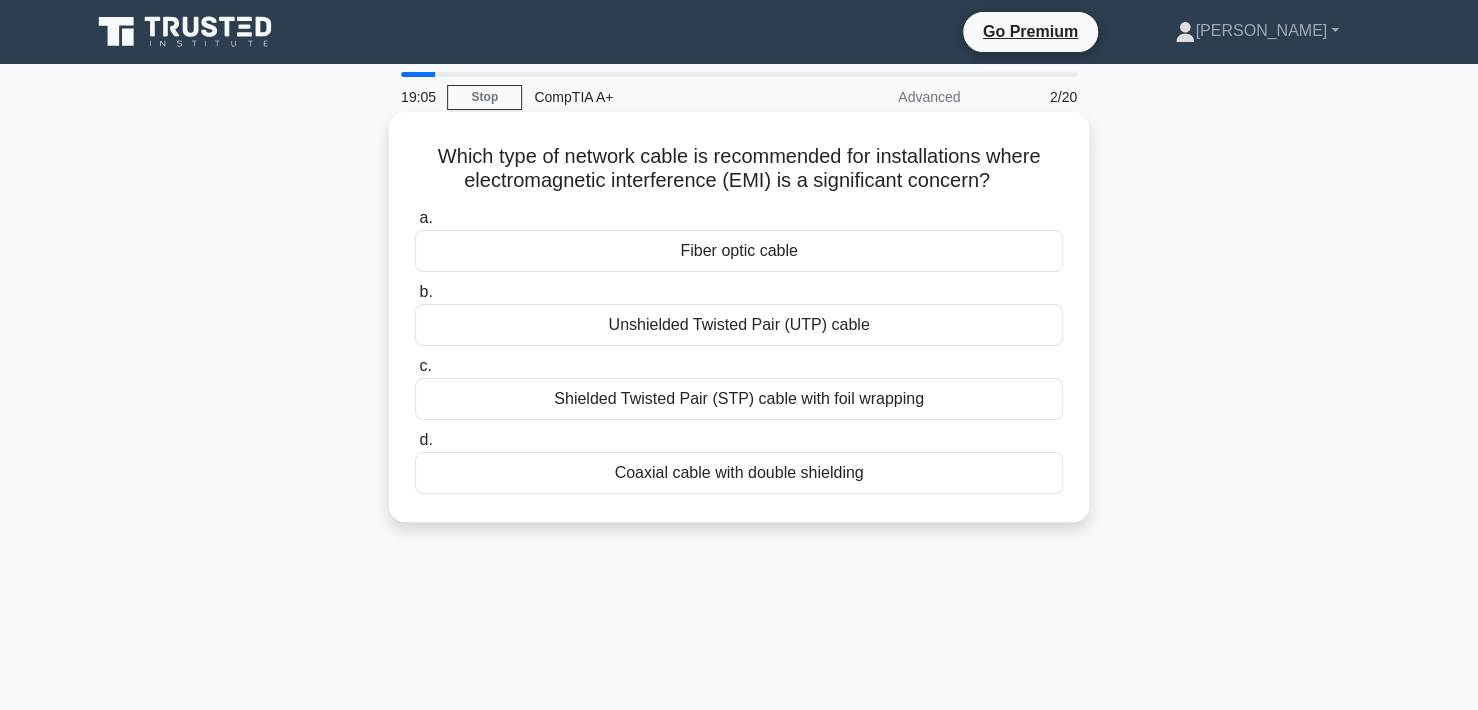 click on "Fiber optic cable" at bounding box center (739, 251) 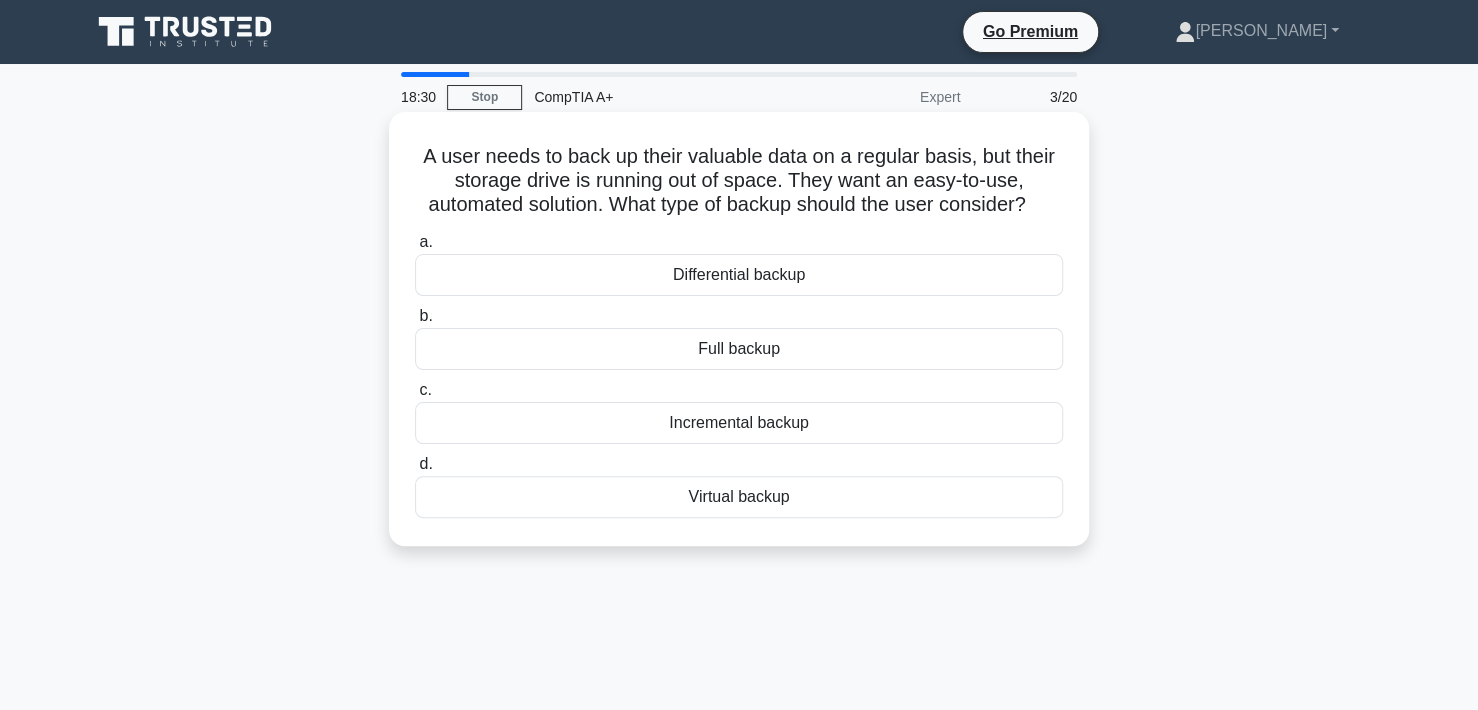 click on "Virtual backup" at bounding box center [739, 497] 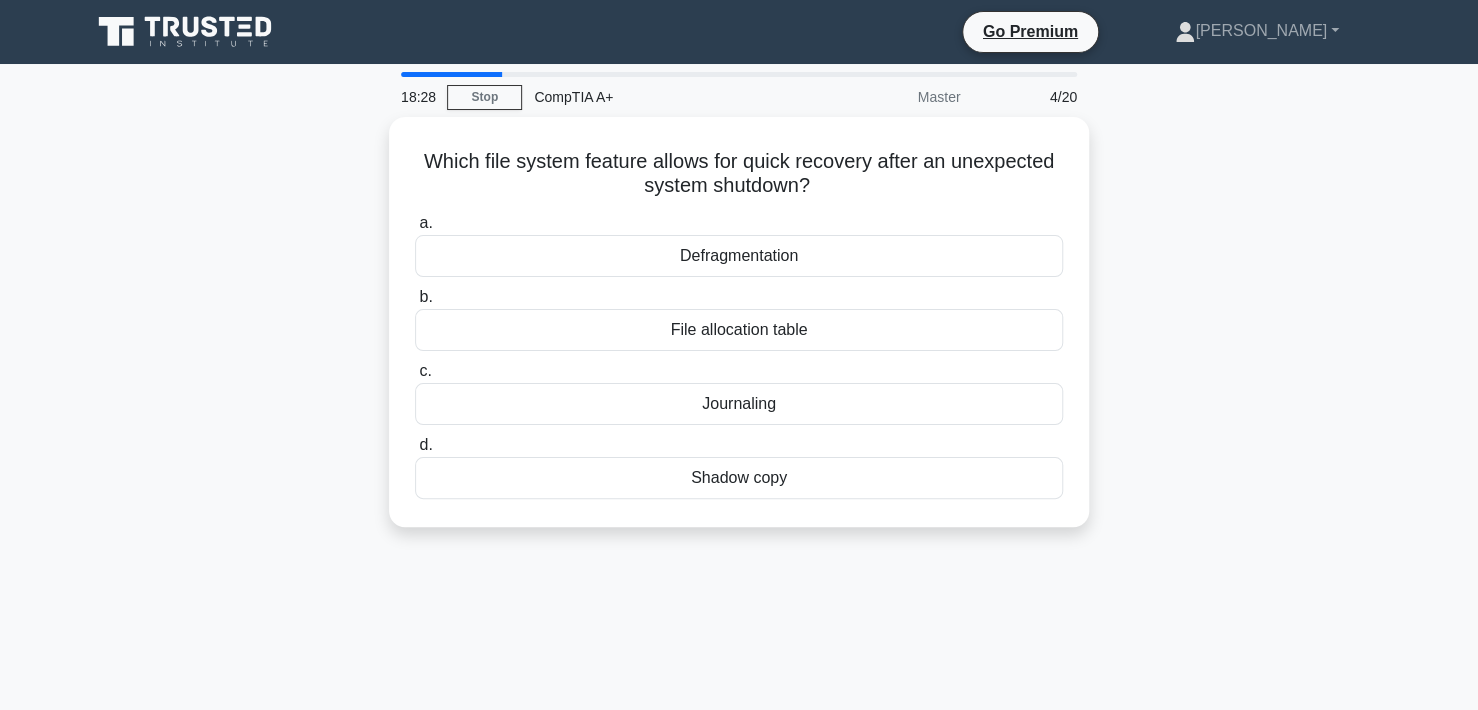 drag, startPoint x: 916, startPoint y: 98, endPoint x: 972, endPoint y: 98, distance: 56 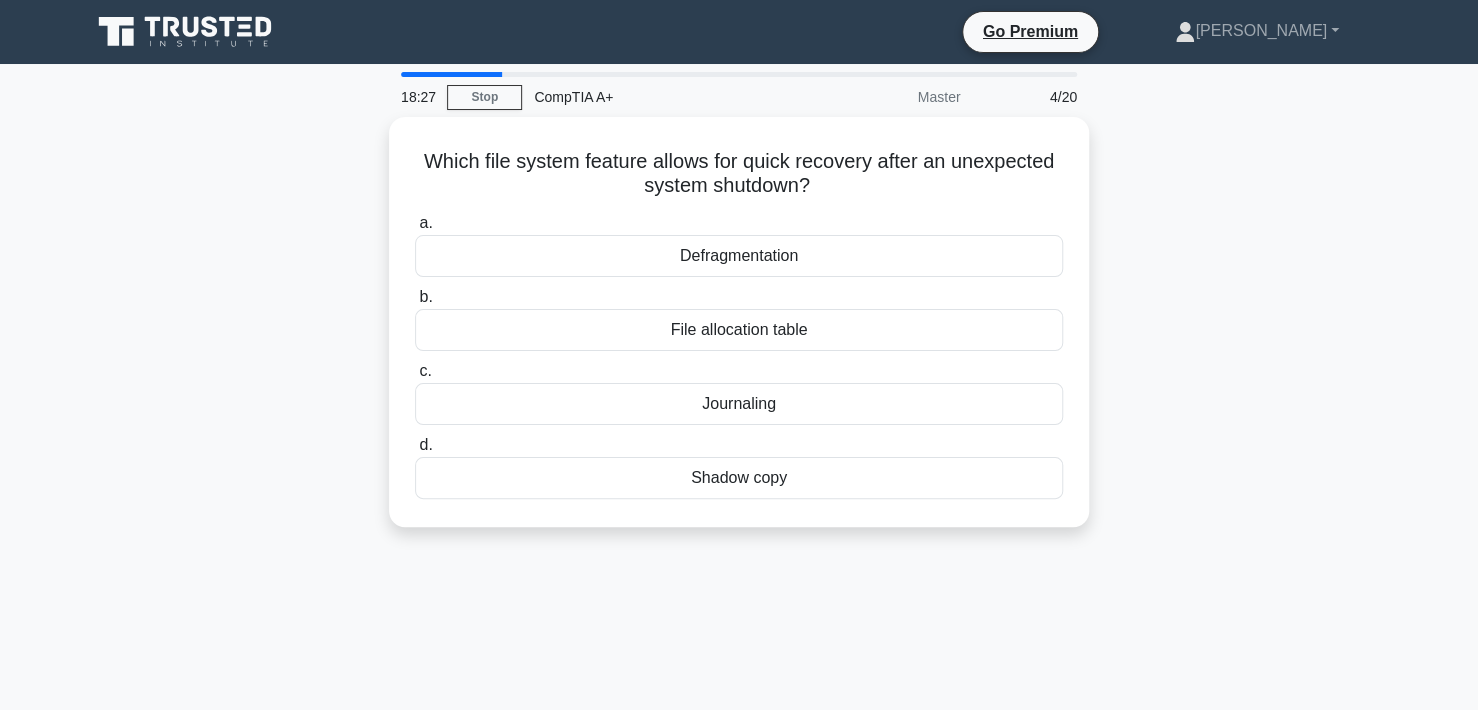 click on "18:27
Stop
CompTIA A+
Master
4/20
Which file system feature allows for quick recovery after an unexpected system shutdown?
.spinner_0XTQ{transform-origin:center;animation:spinner_y6GP .75s linear infinite}@keyframes spinner_y6GP{100%{transform:rotate(360deg)}}
a.
b. c. d." at bounding box center (739, 572) 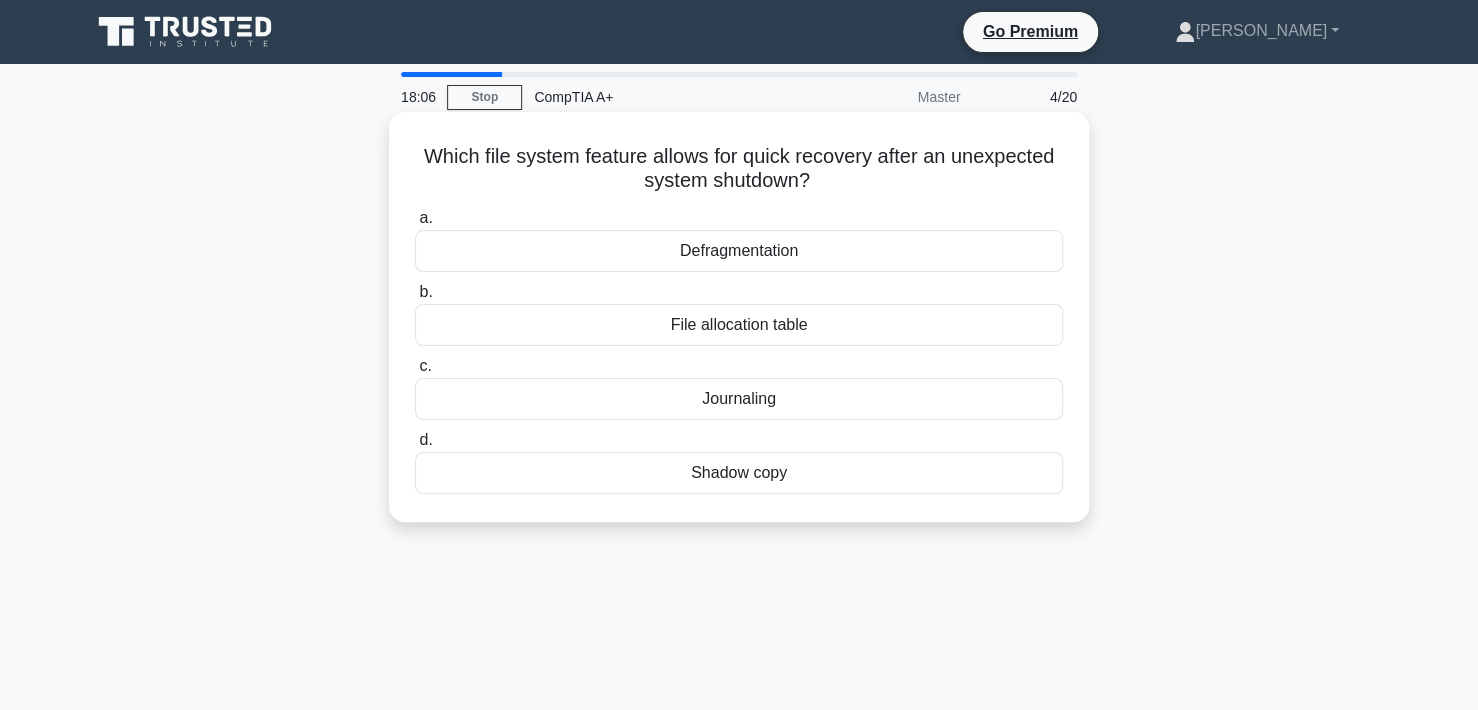 click on "Shadow copy" at bounding box center (739, 473) 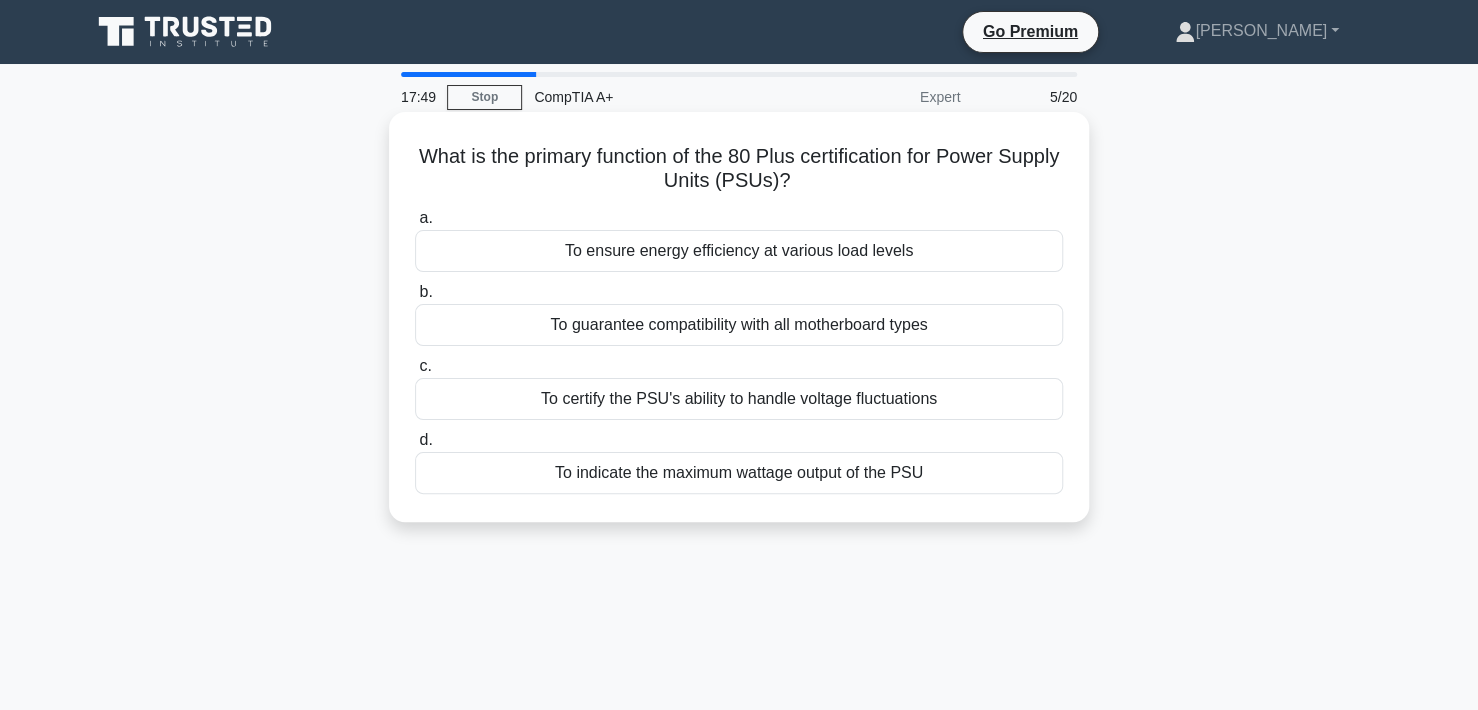 click on "To ensure energy efficiency at various load levels" at bounding box center [739, 251] 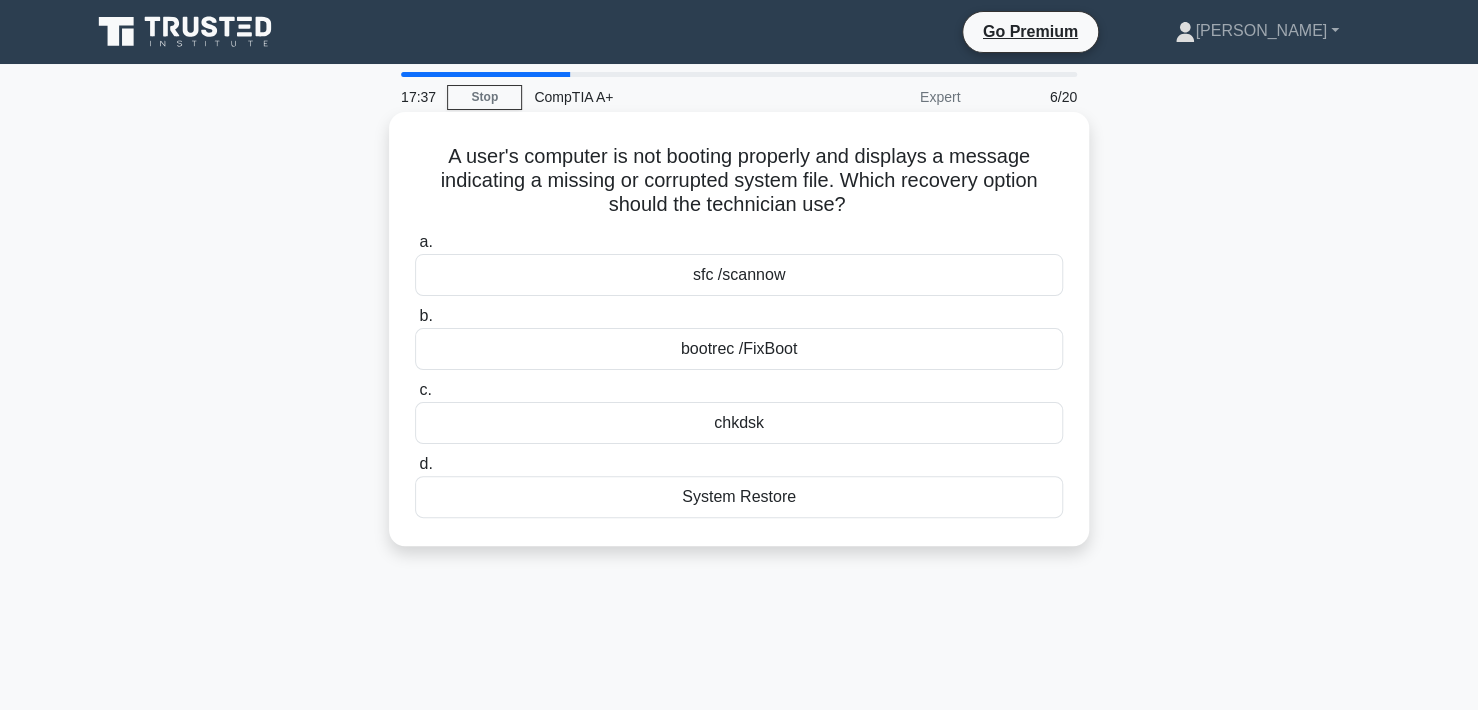 click on "sfc /scannow" at bounding box center [739, 275] 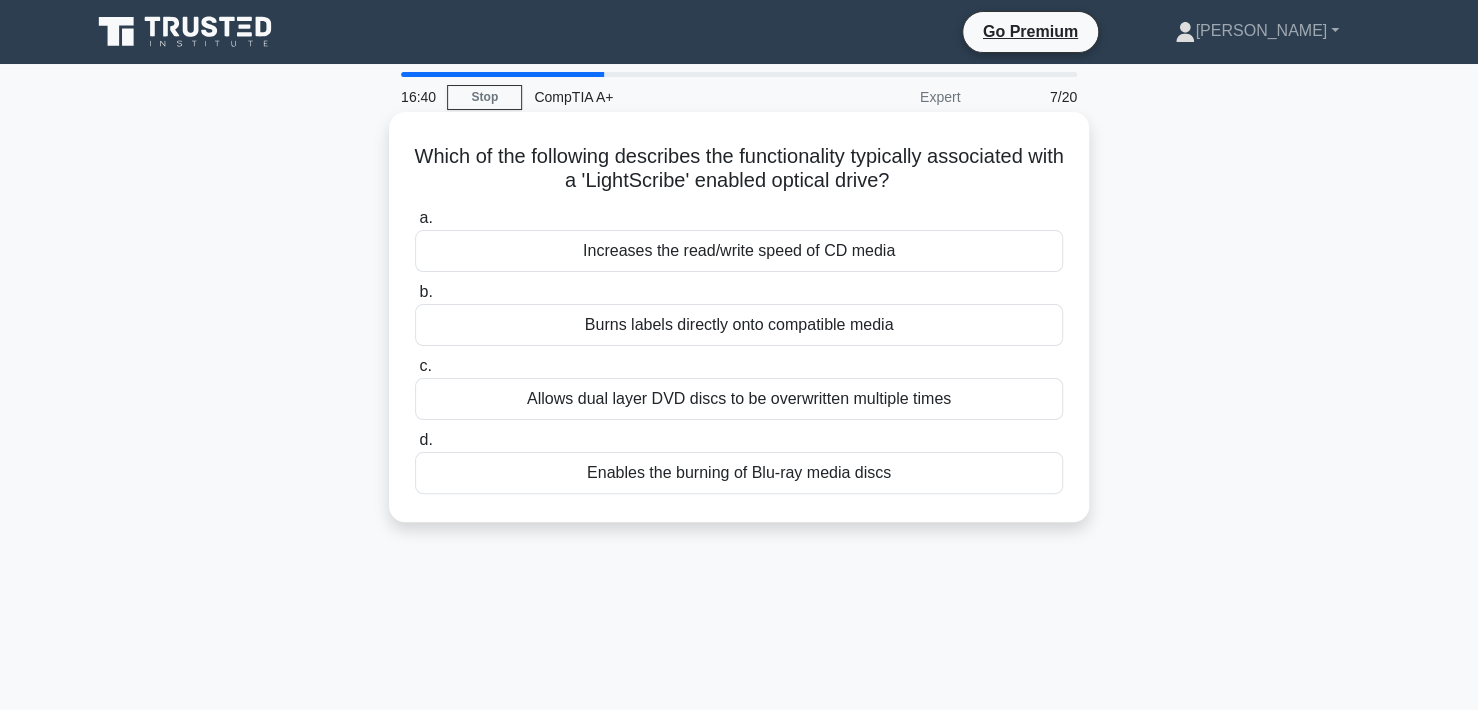 click on "Enables the burning of Blu-ray media discs" at bounding box center (739, 473) 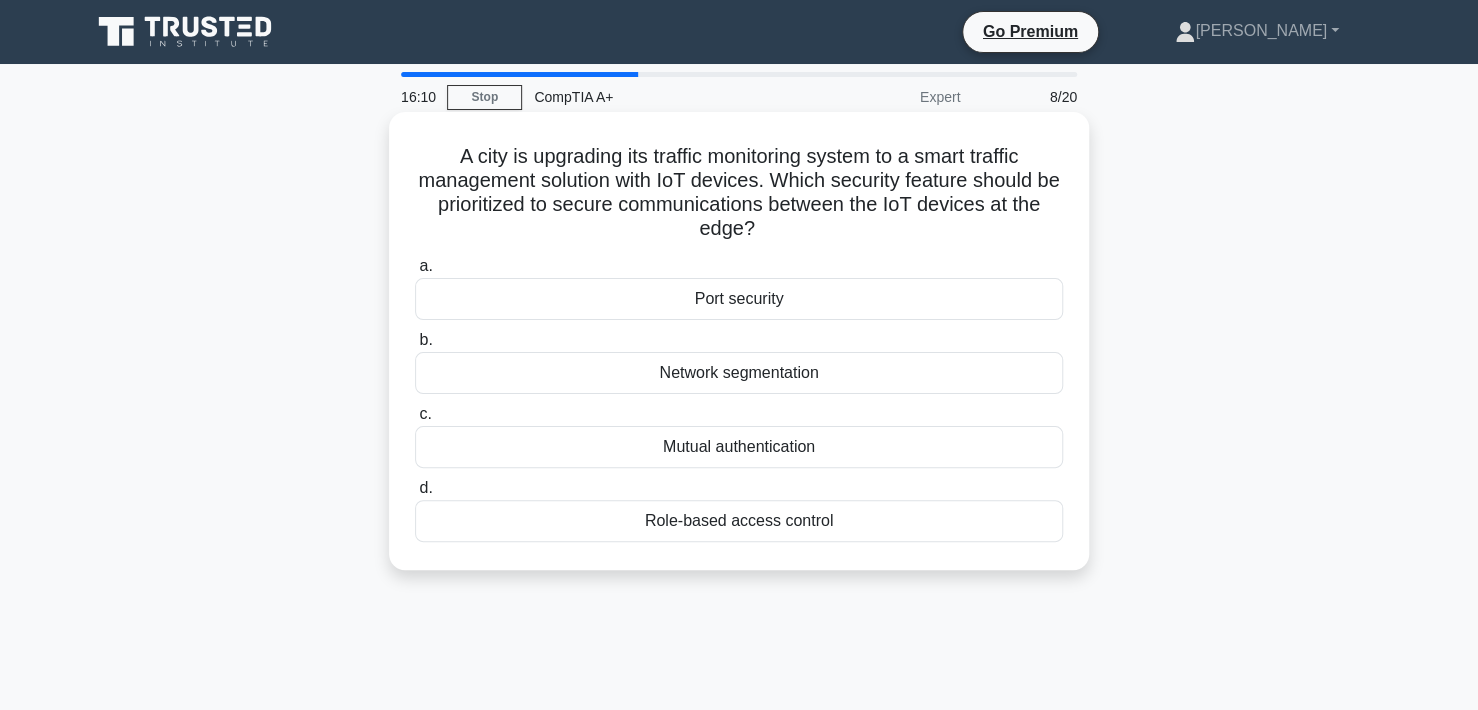 click on "Network segmentation" at bounding box center [739, 373] 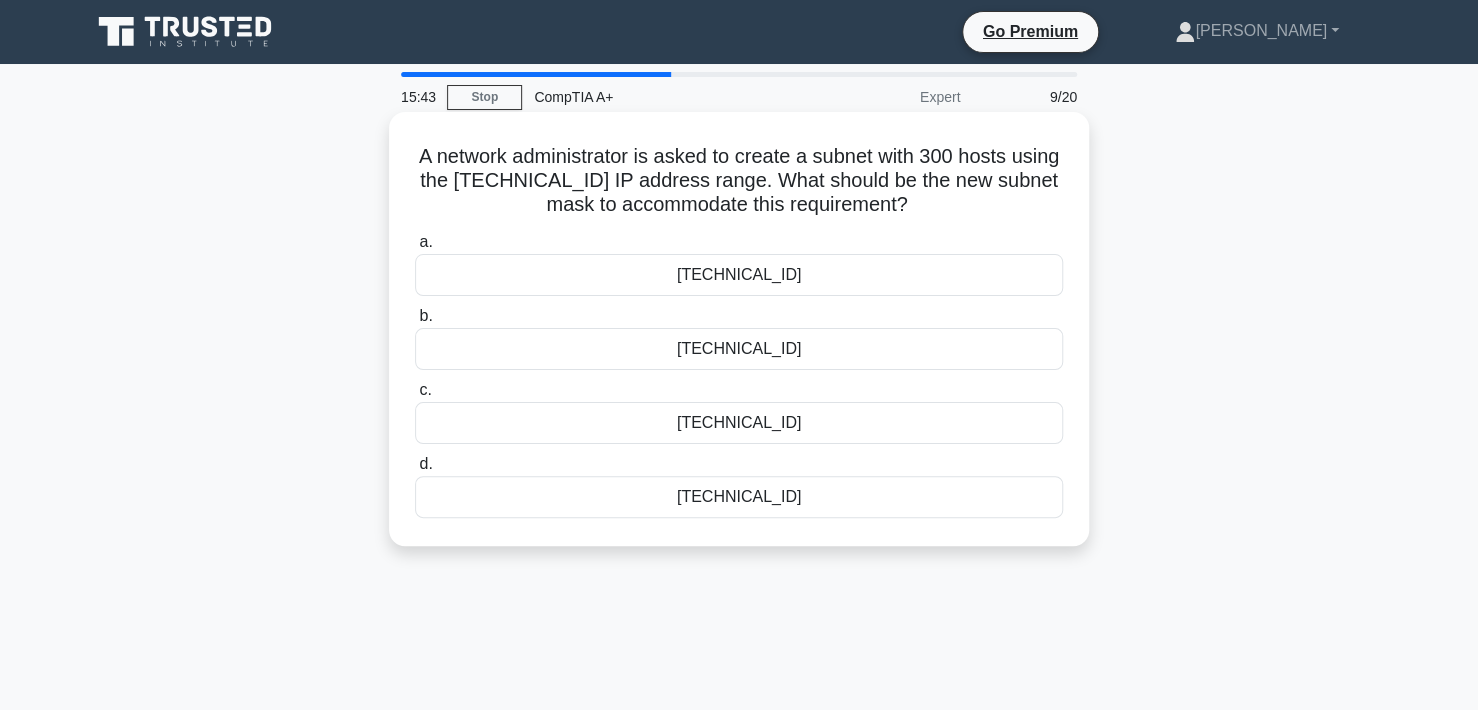 click on "255.255.255.0" at bounding box center [739, 275] 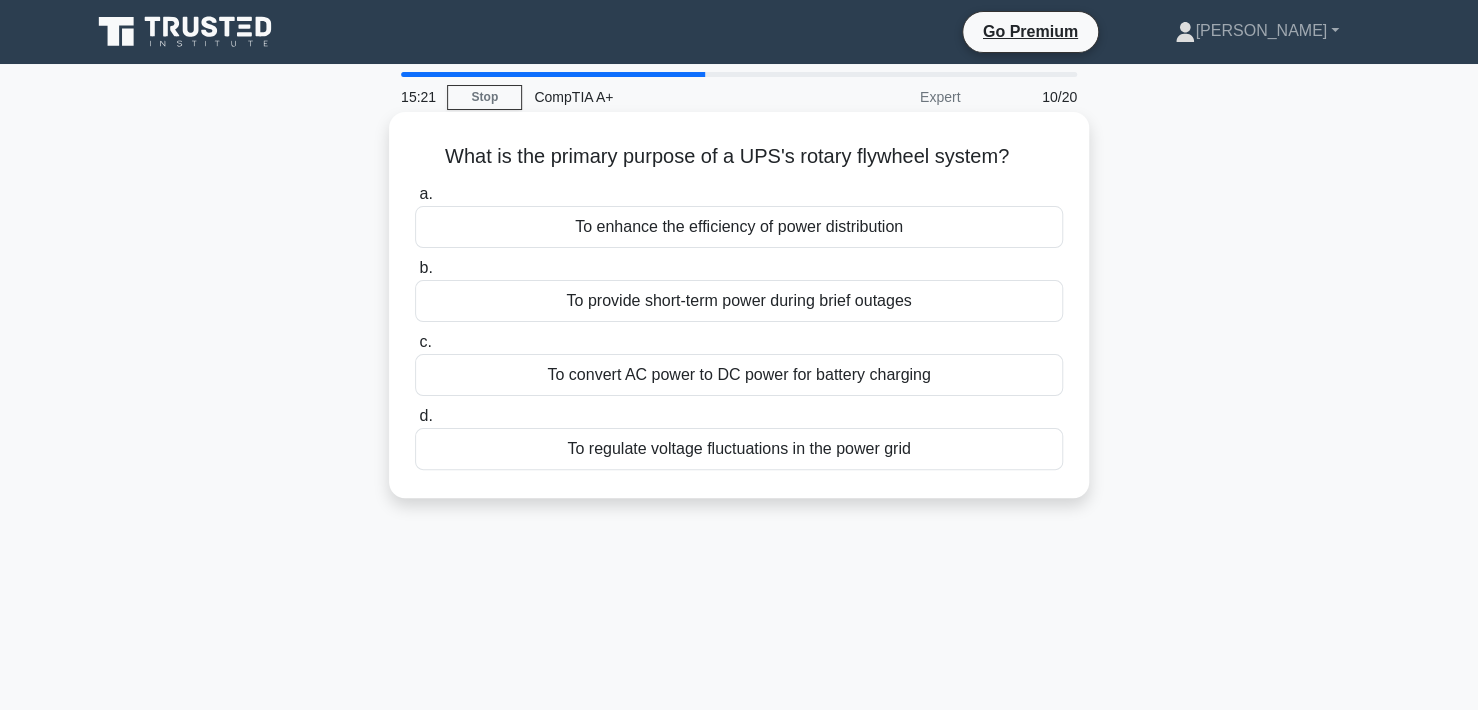 click on "To provide short-term power during brief outages" at bounding box center [739, 301] 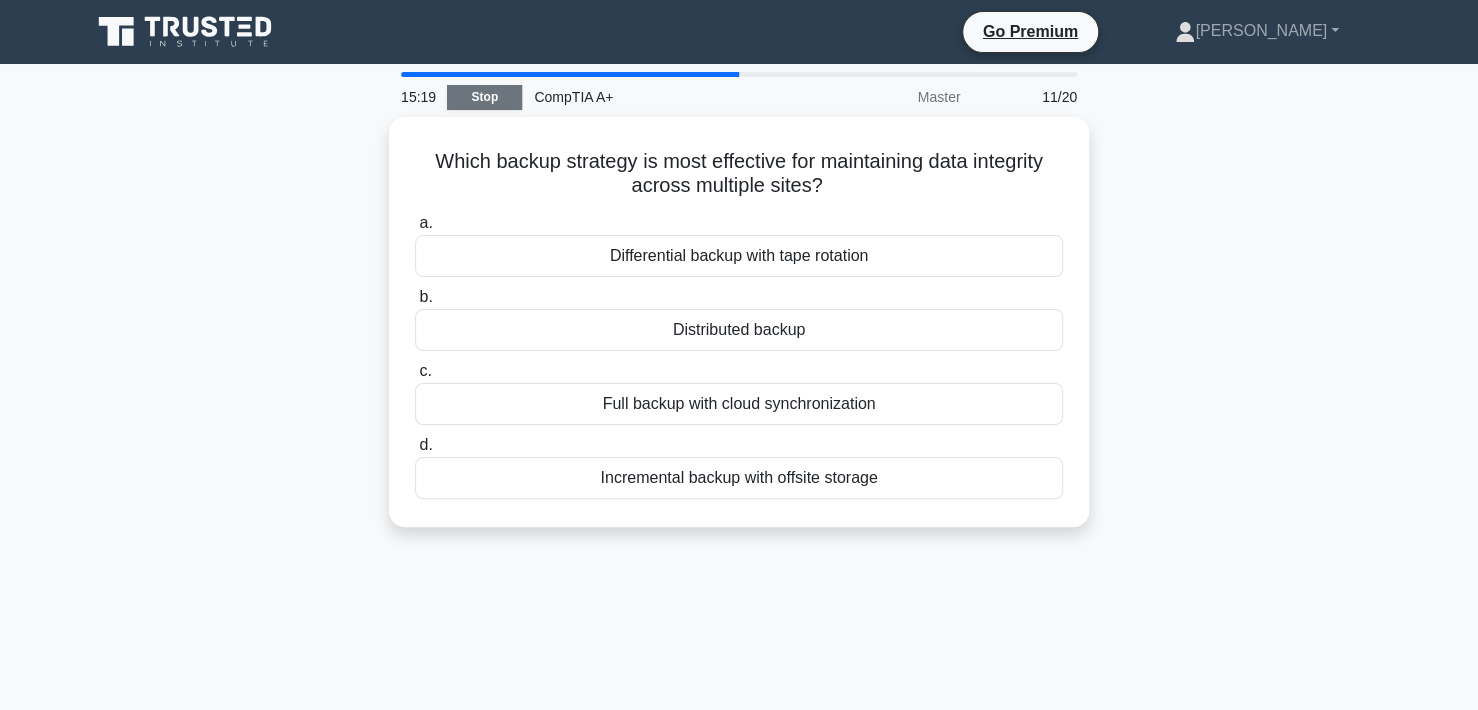 click on "Stop" at bounding box center (484, 97) 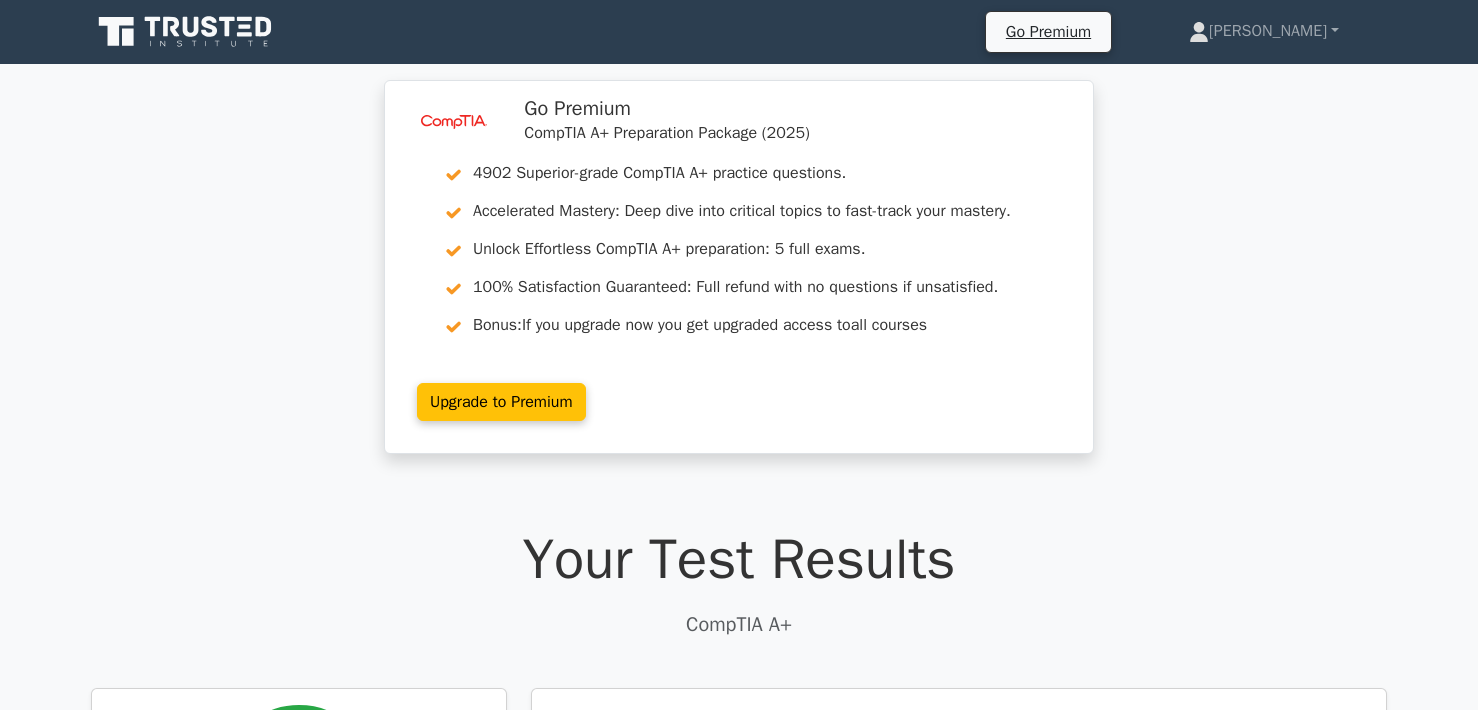 scroll, scrollTop: 65, scrollLeft: 0, axis: vertical 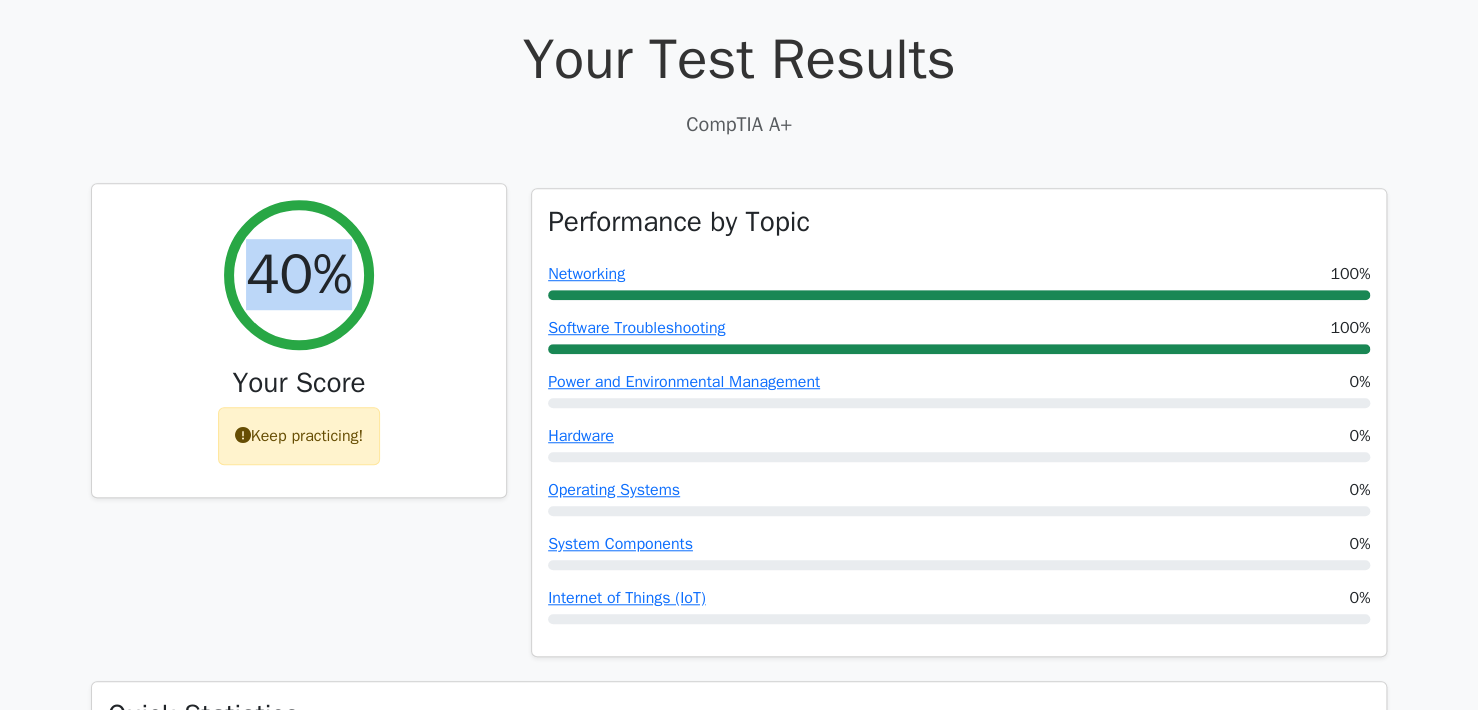 drag, startPoint x: 266, startPoint y: 271, endPoint x: 372, endPoint y: 265, distance: 106.16968 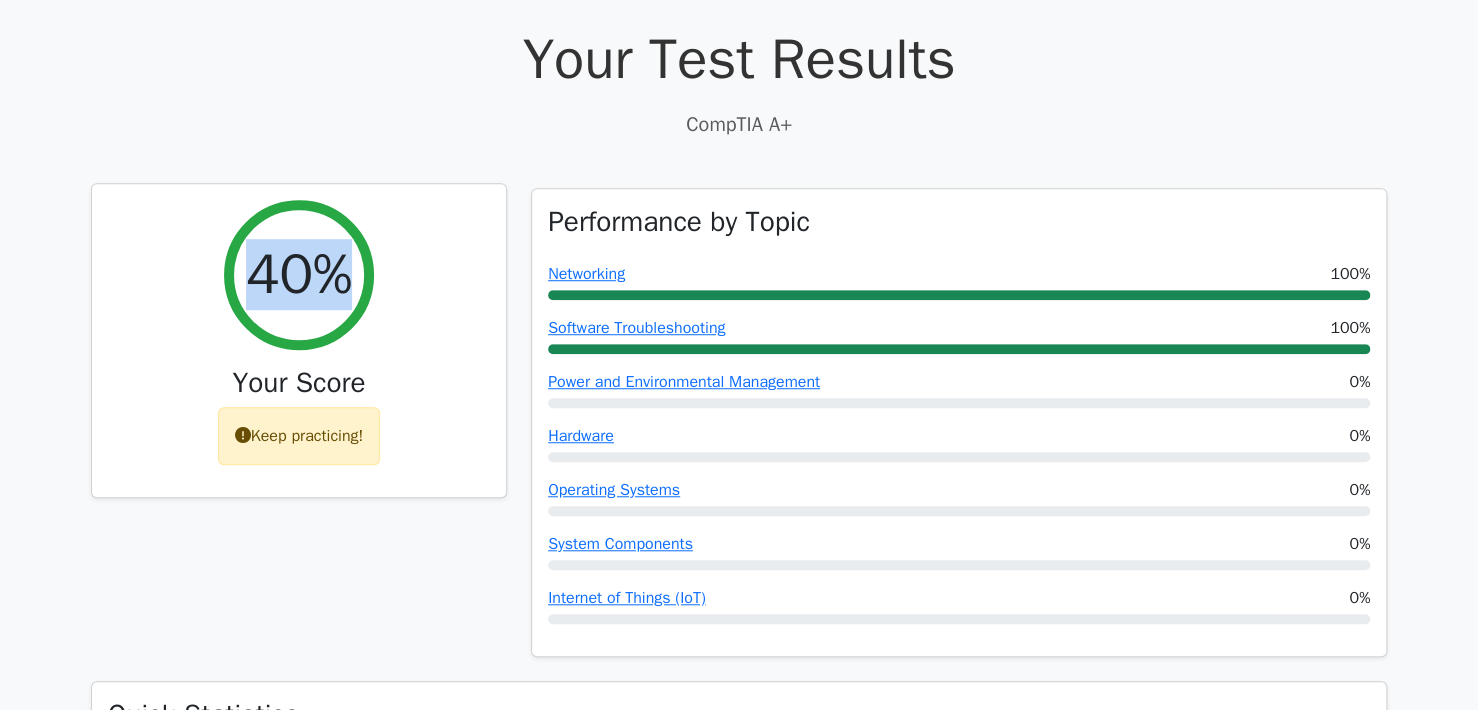 click on "40%
Your Score
Keep practicing!" at bounding box center [299, 341] 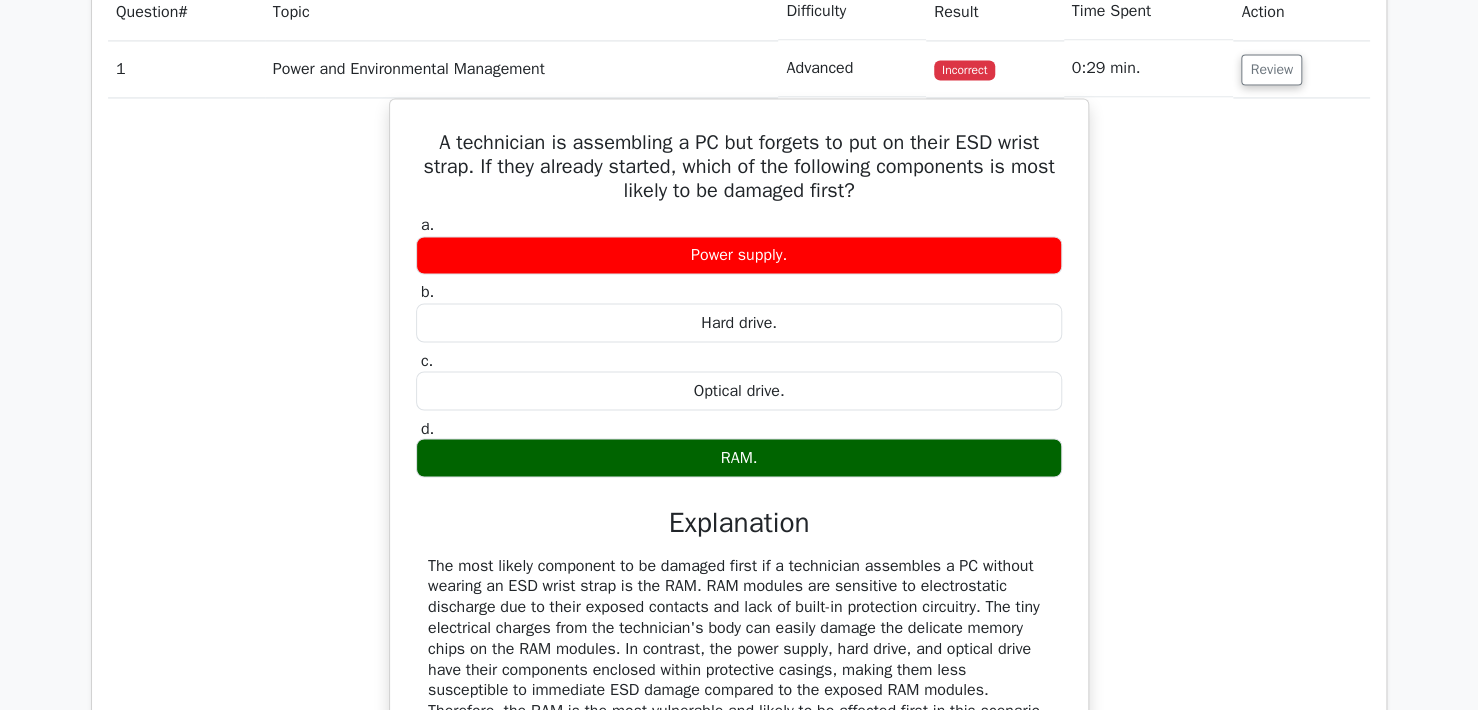 scroll, scrollTop: 1500, scrollLeft: 0, axis: vertical 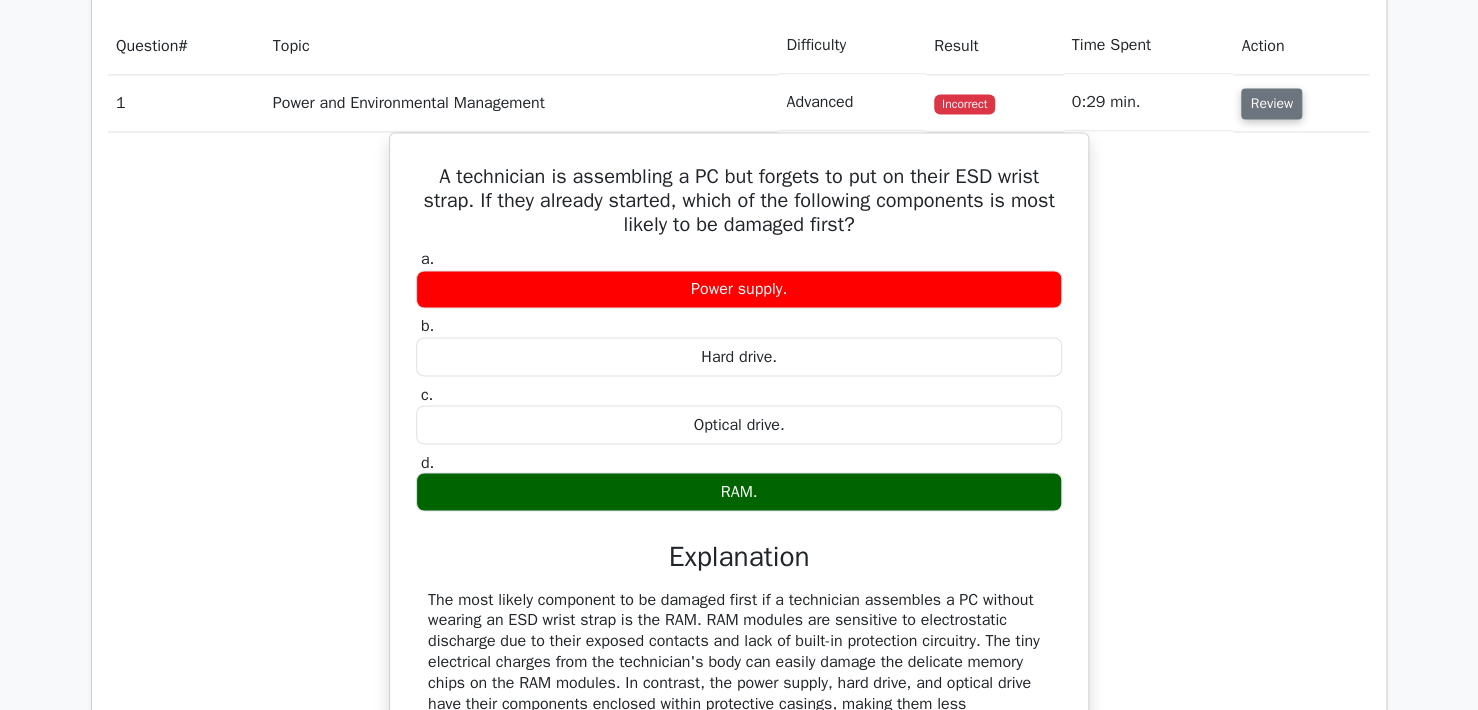 click on "Review" at bounding box center (1271, 103) 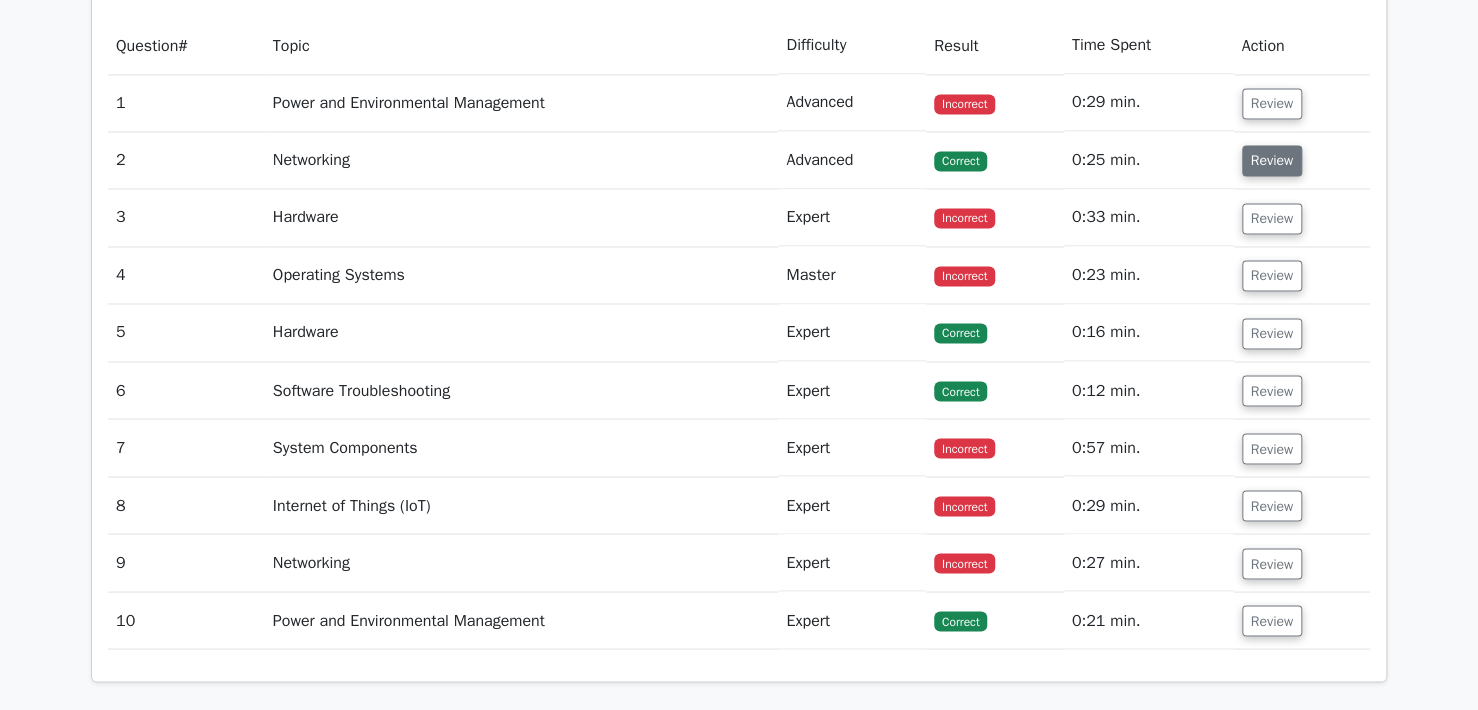 click on "Review" at bounding box center (1272, 160) 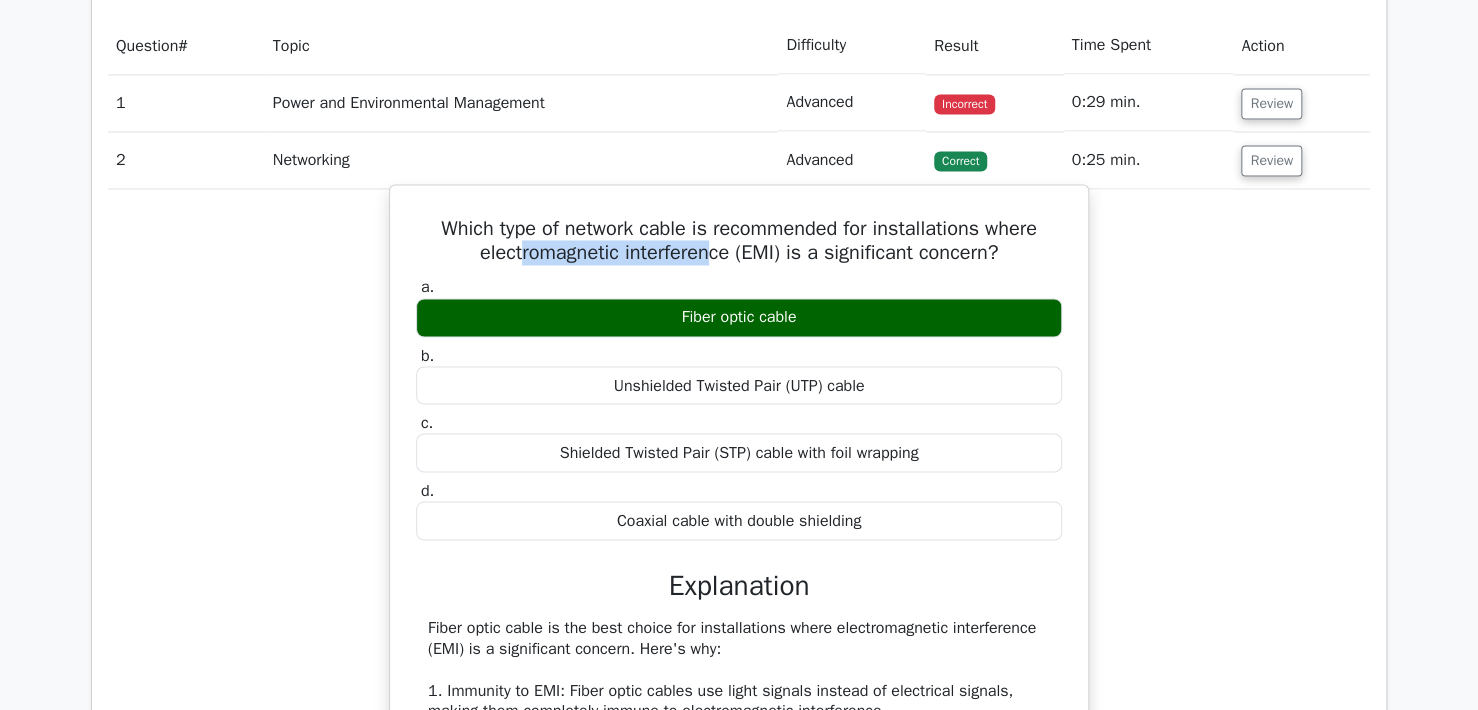 drag, startPoint x: 511, startPoint y: 253, endPoint x: 724, endPoint y: 260, distance: 213.11499 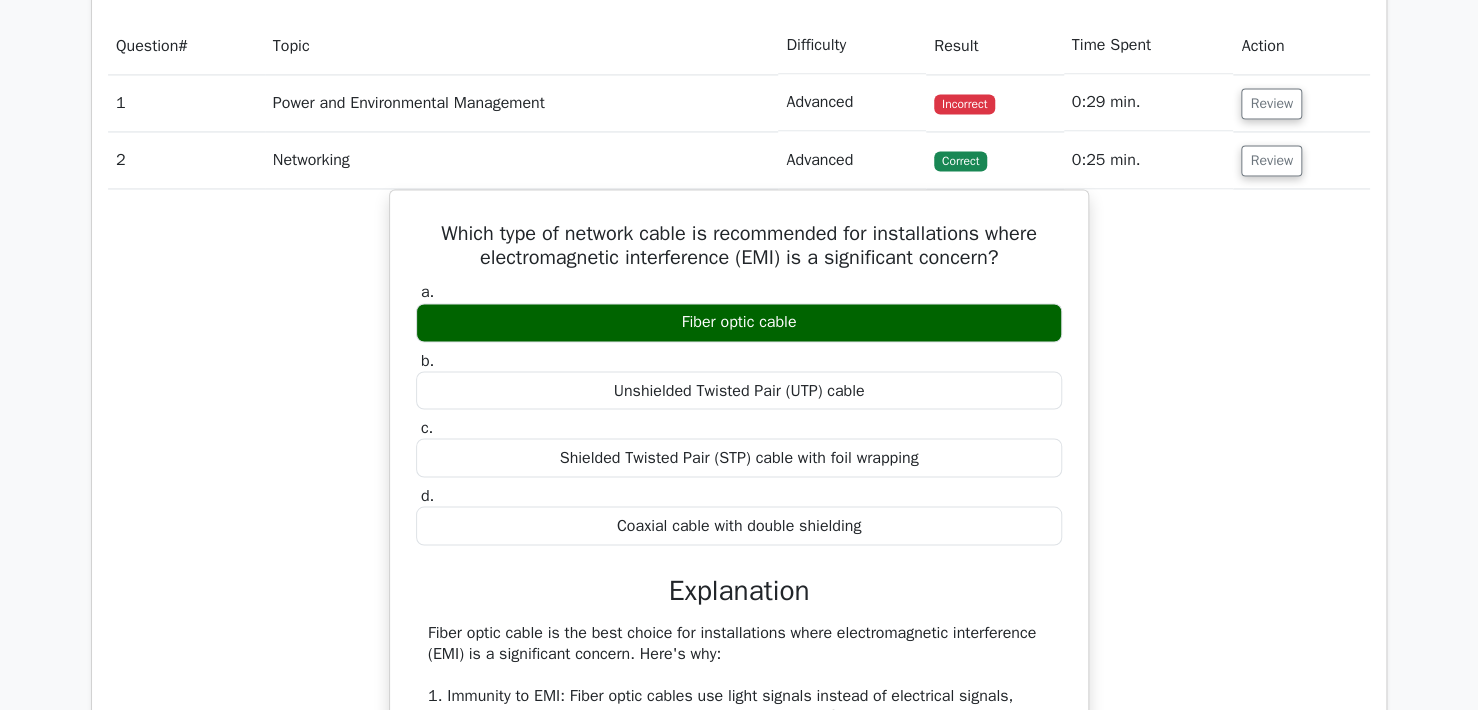 click on "Which type of network cable is recommended for installations where electromagnetic interference (EMI) is a significant concern?
a.
Fiber optic cable
b.
c.
d." at bounding box center (739, 770) 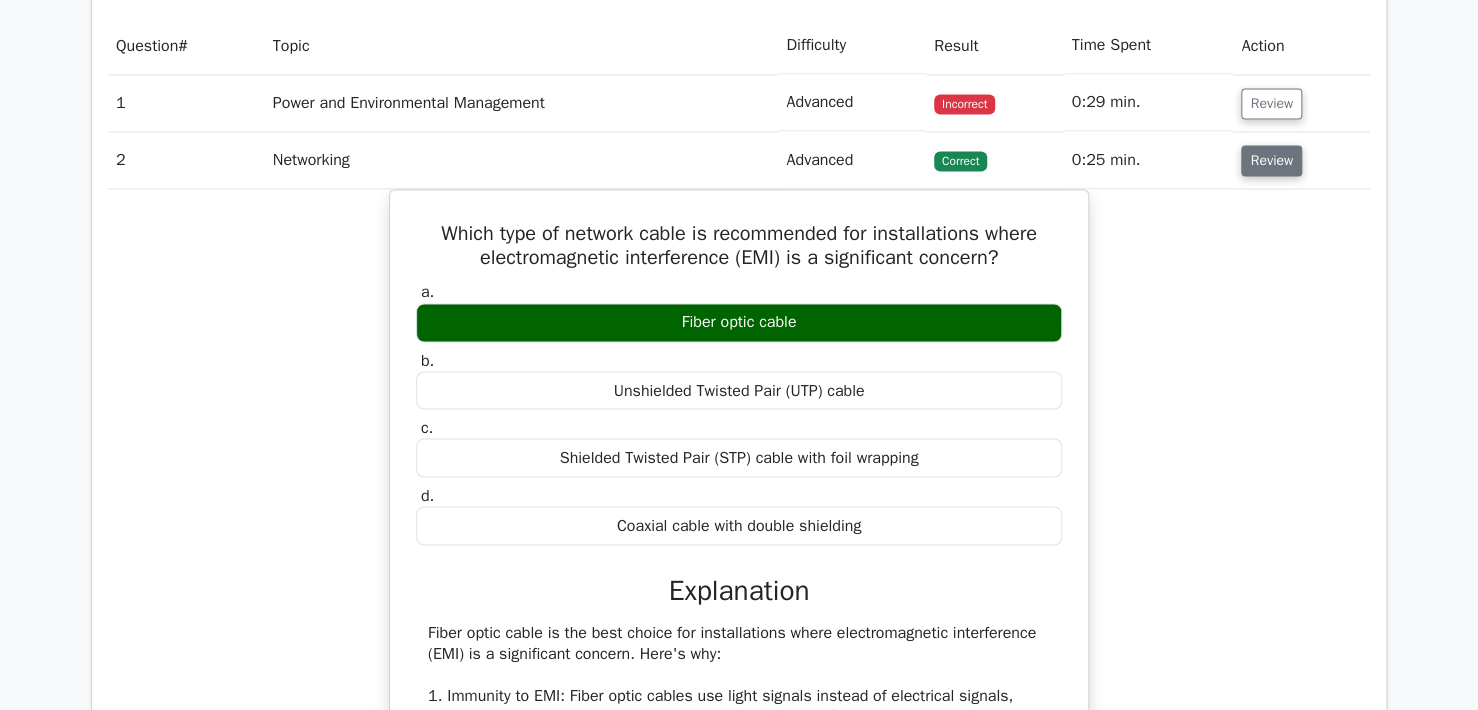 click on "Review" at bounding box center (1271, 160) 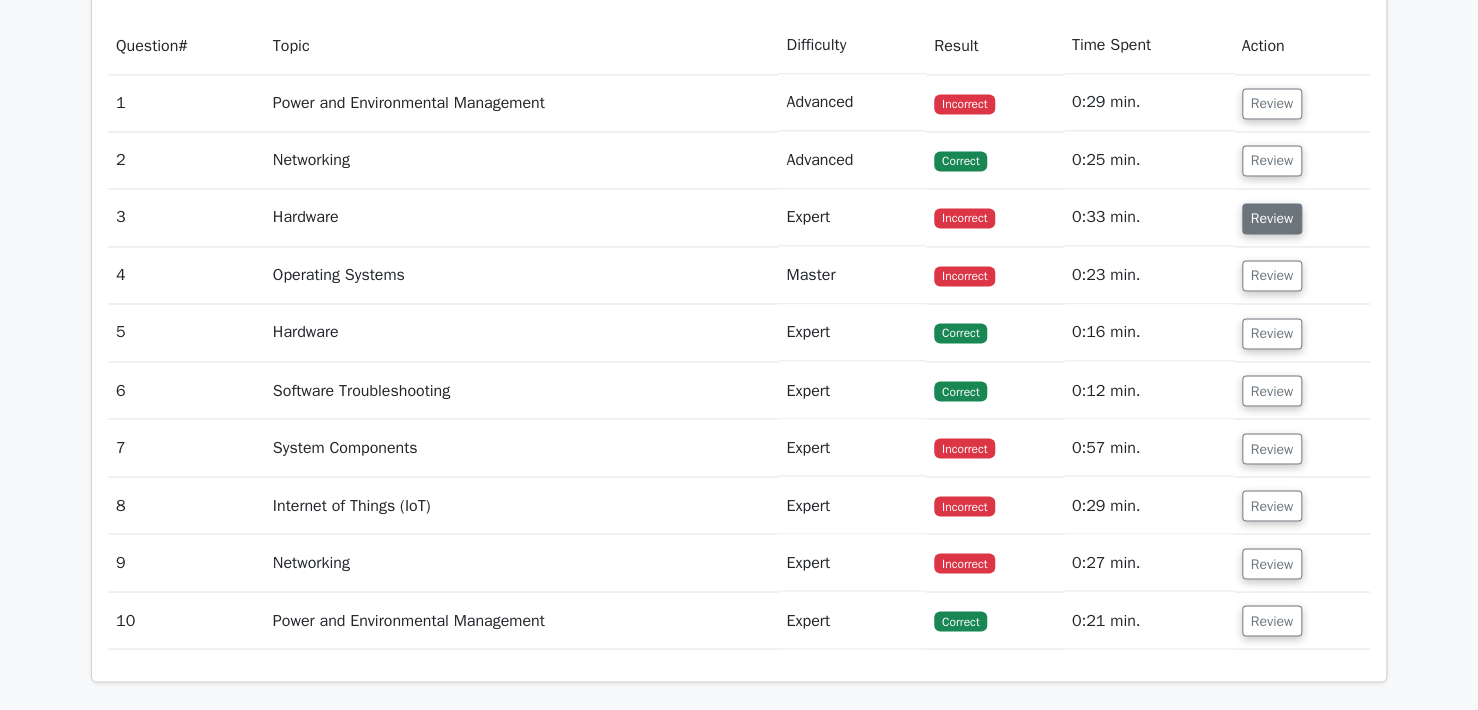 click on "Review" at bounding box center (1272, 218) 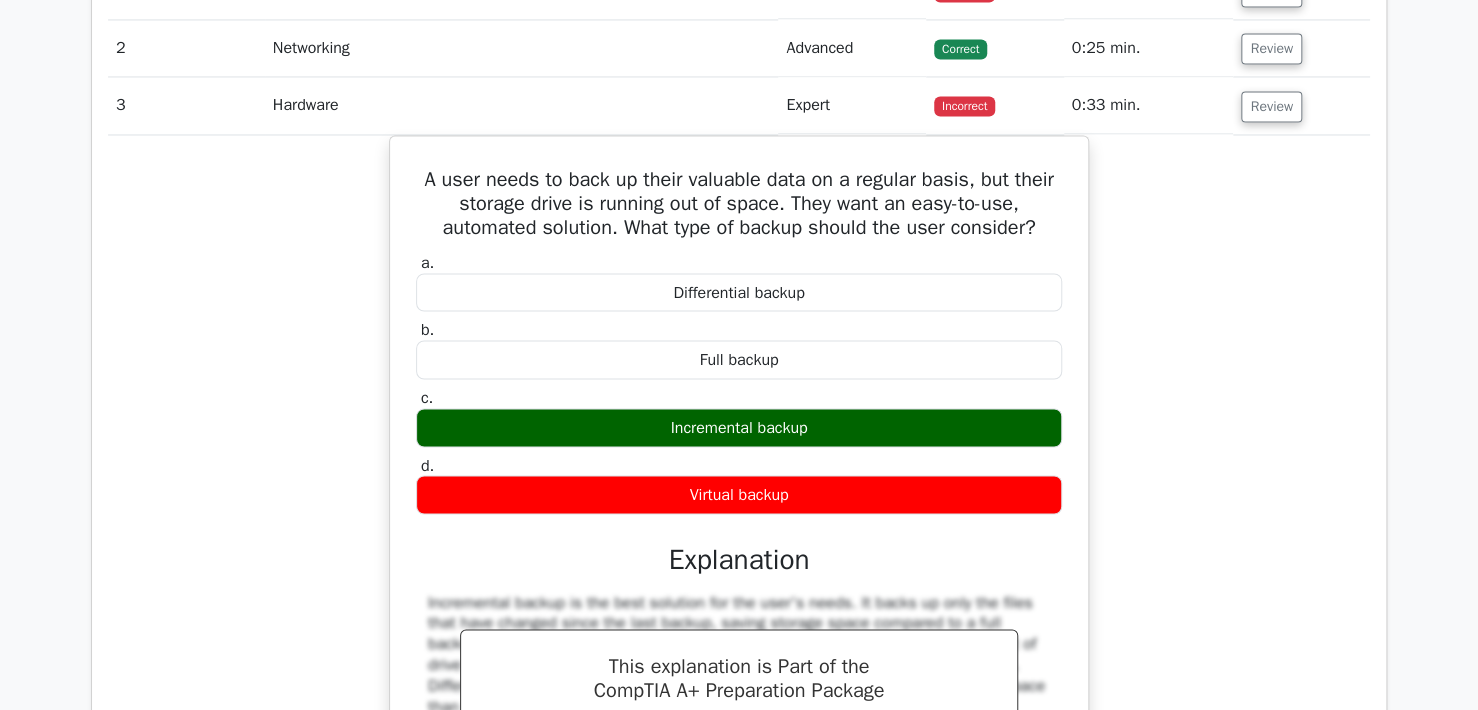 scroll, scrollTop: 1600, scrollLeft: 0, axis: vertical 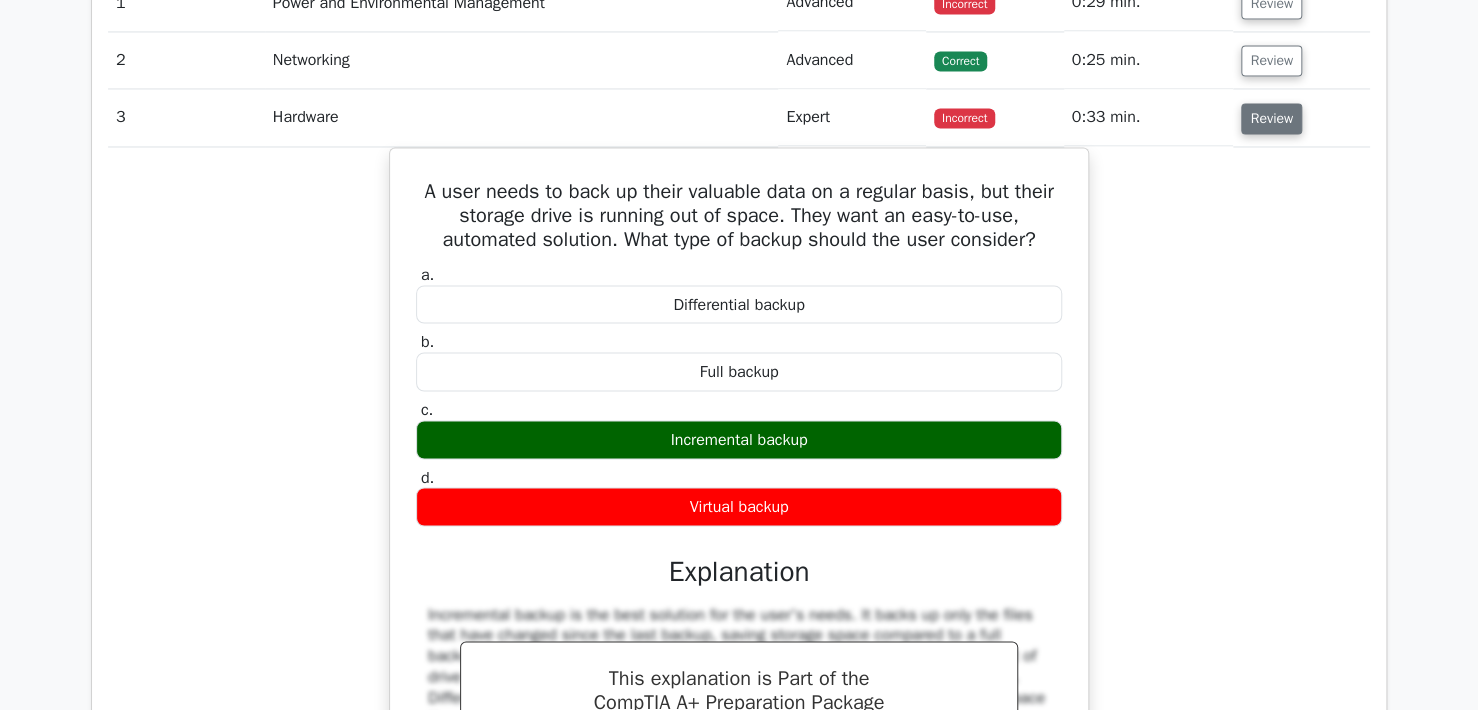 click on "Review" at bounding box center (1271, 118) 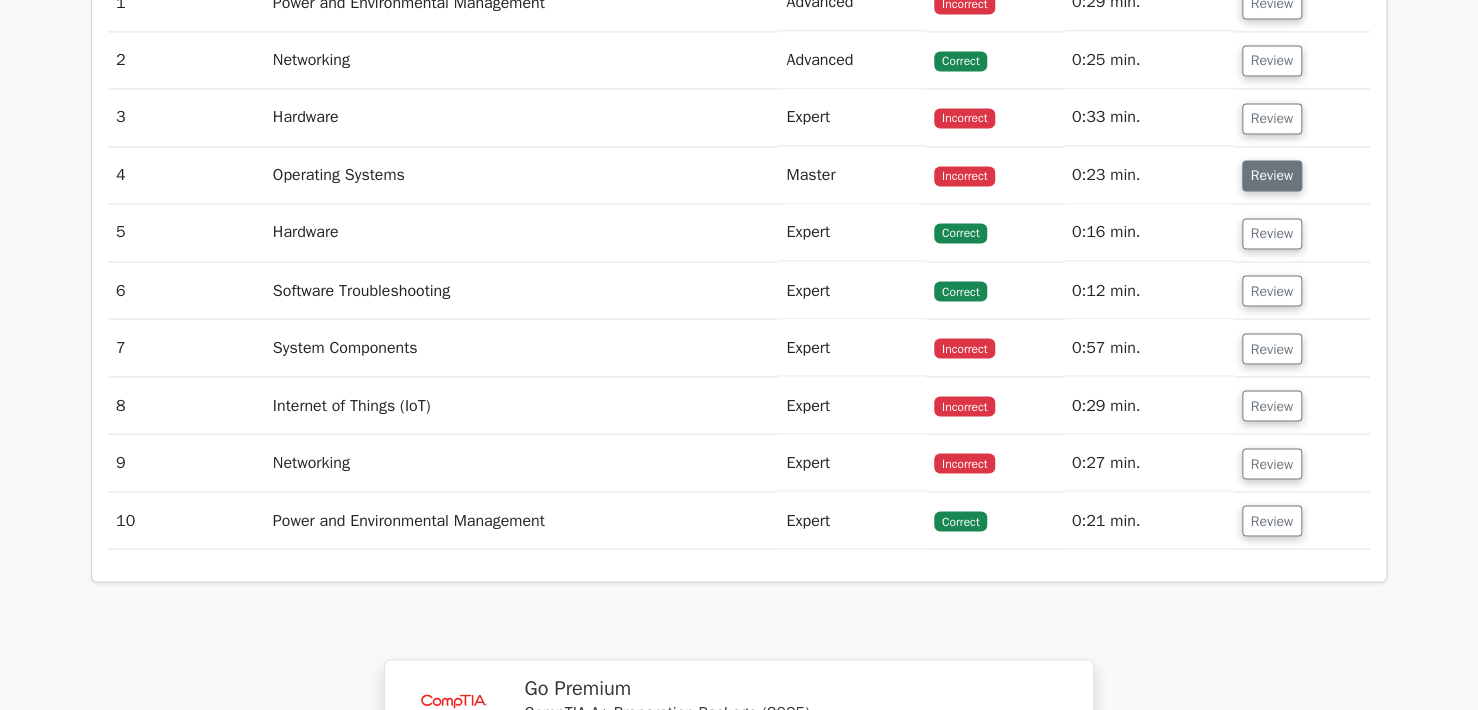 click on "Review" at bounding box center (1272, 175) 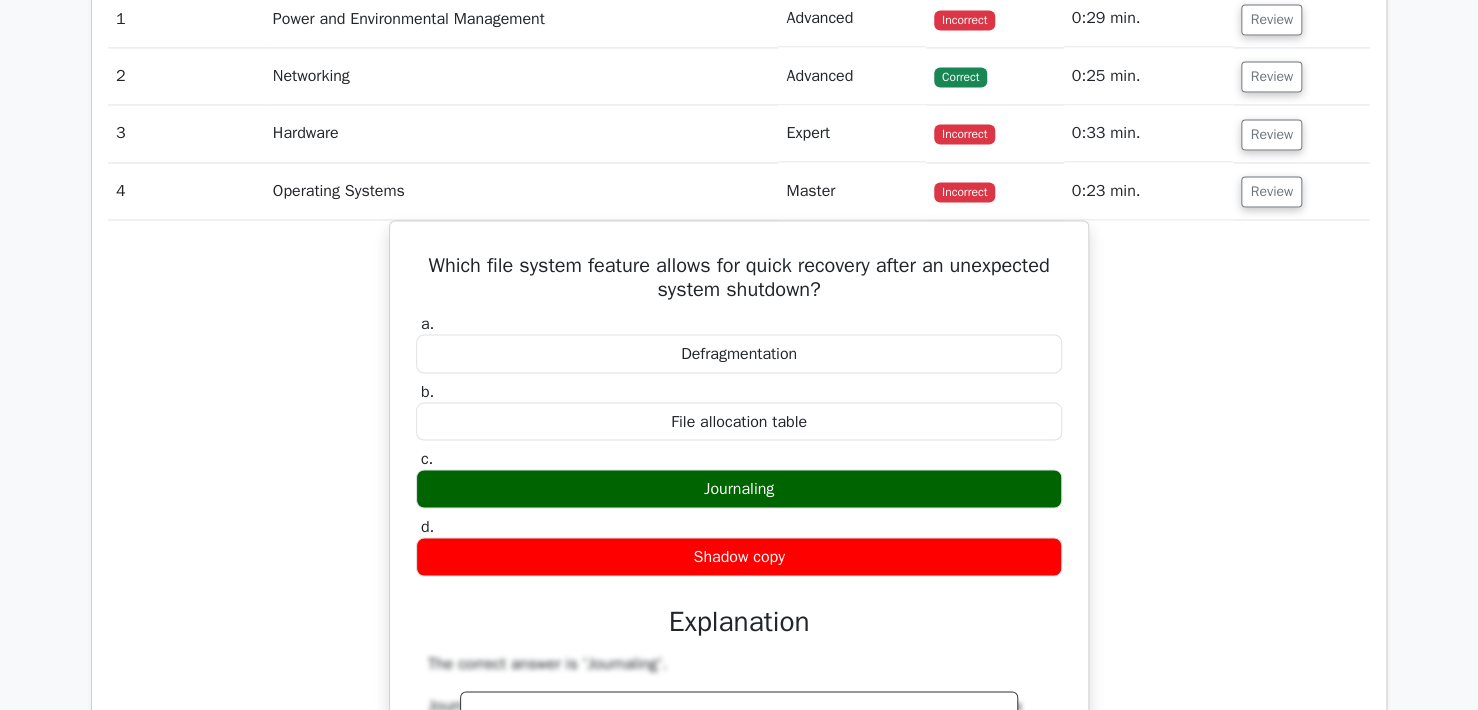 scroll, scrollTop: 1500, scrollLeft: 0, axis: vertical 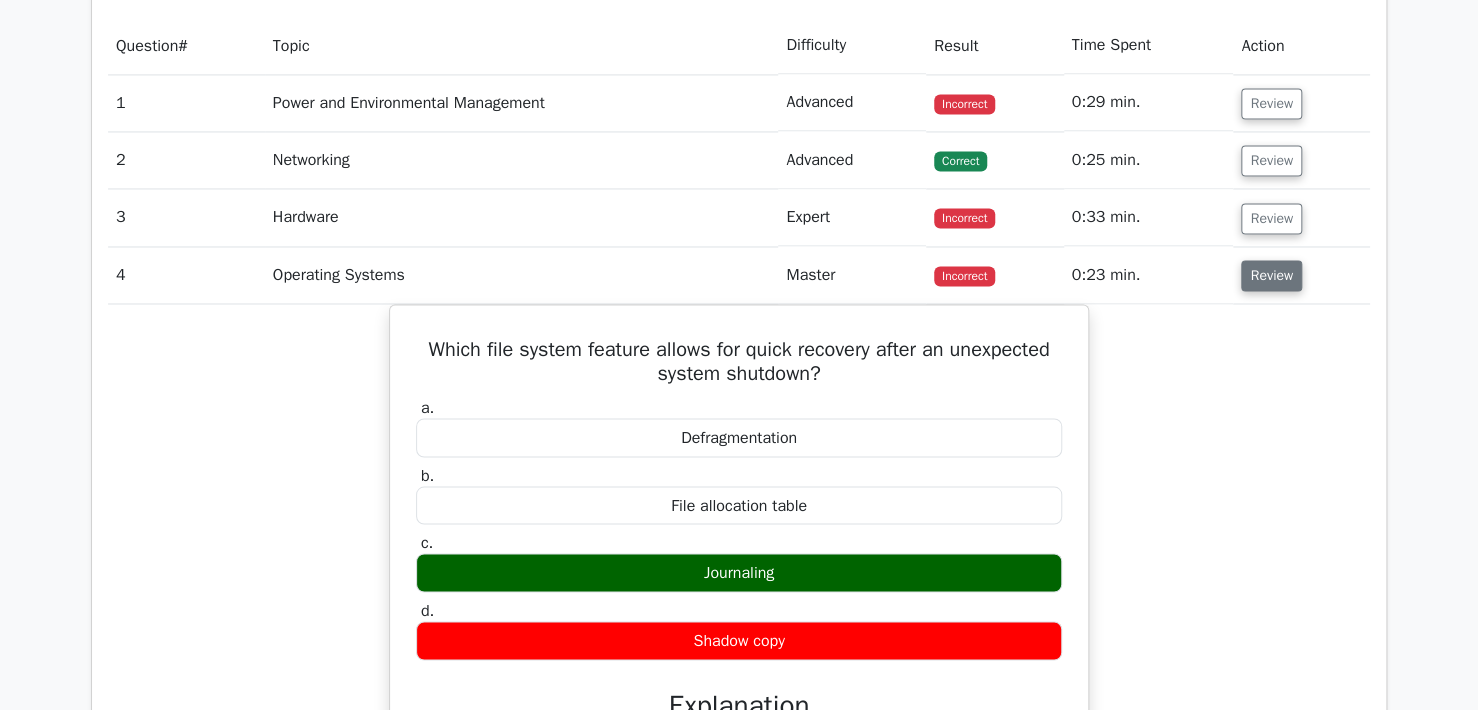 click on "Review" at bounding box center (1271, 275) 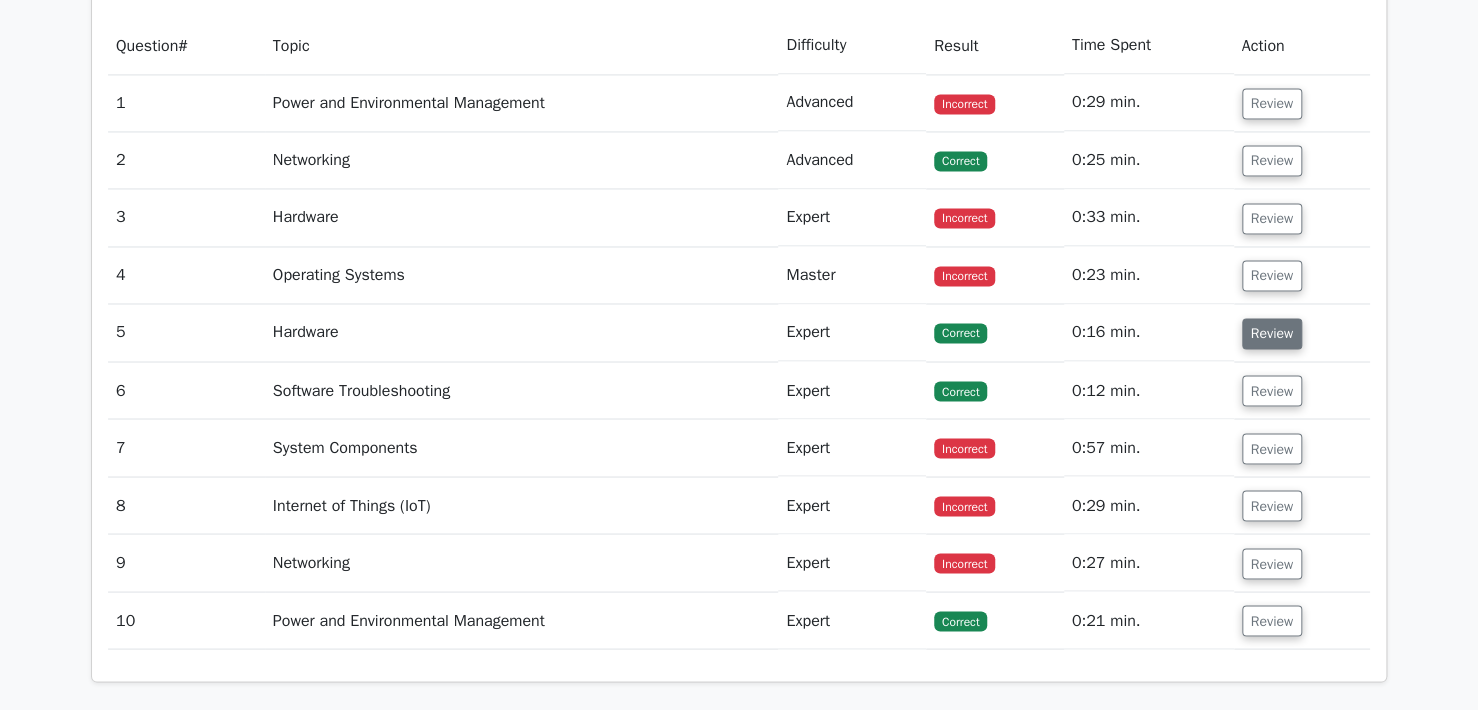 click on "Review" at bounding box center (1272, 333) 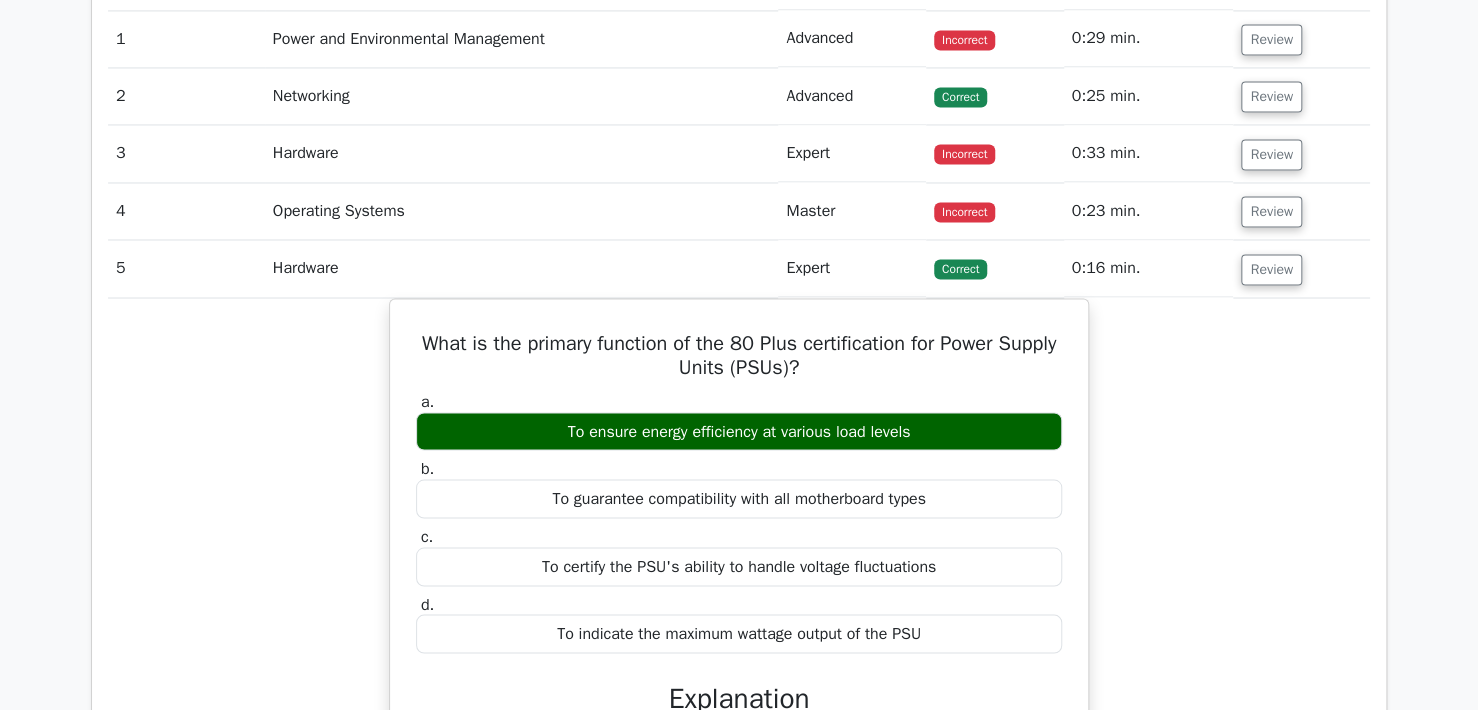 scroll, scrollTop: 1600, scrollLeft: 0, axis: vertical 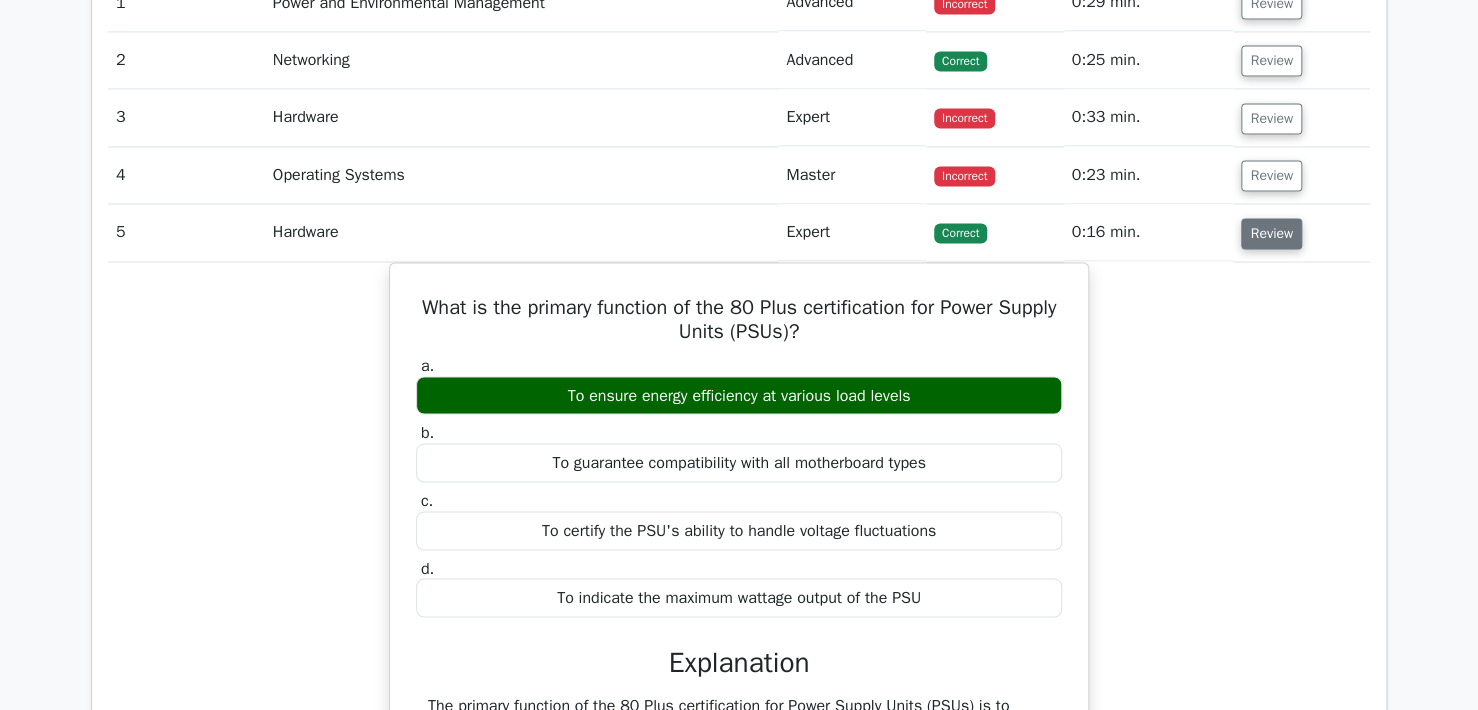 click on "Review" at bounding box center (1271, 233) 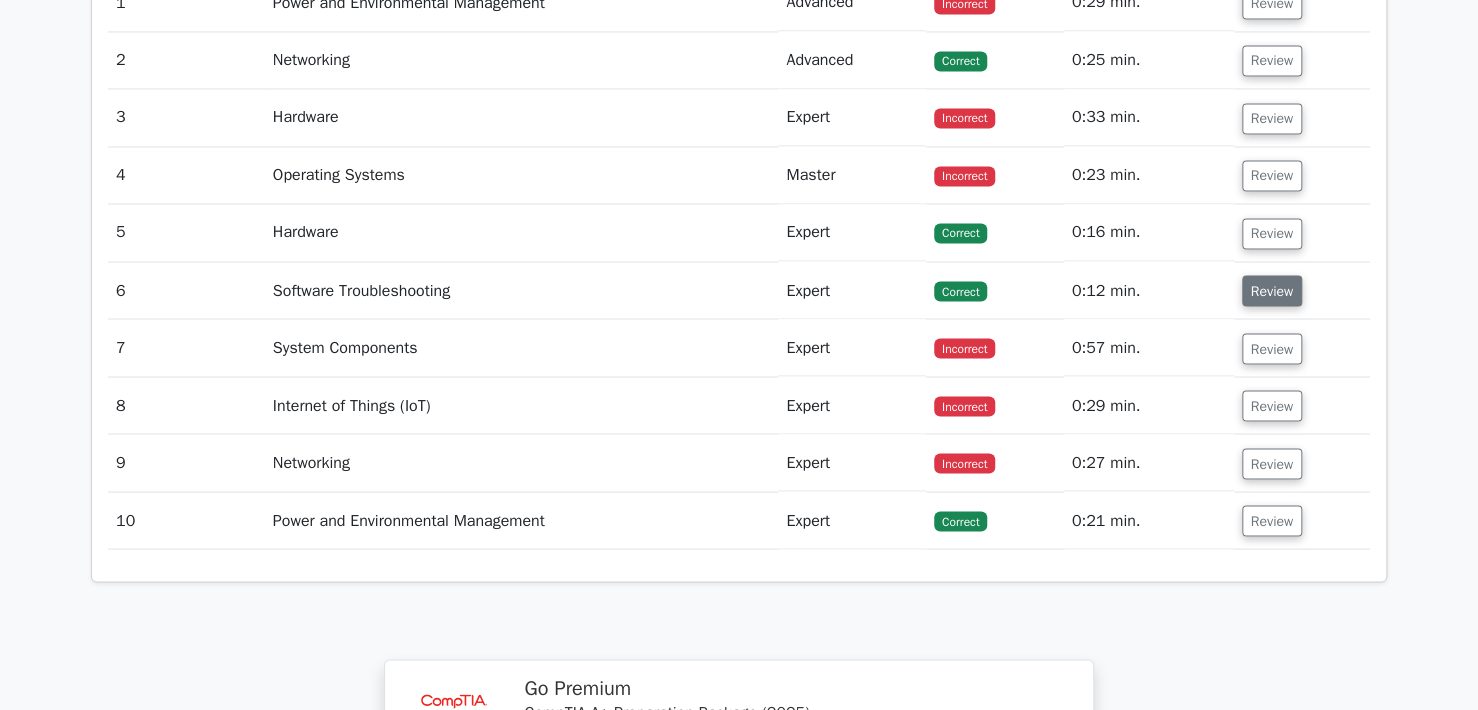 click on "Review" at bounding box center [1272, 290] 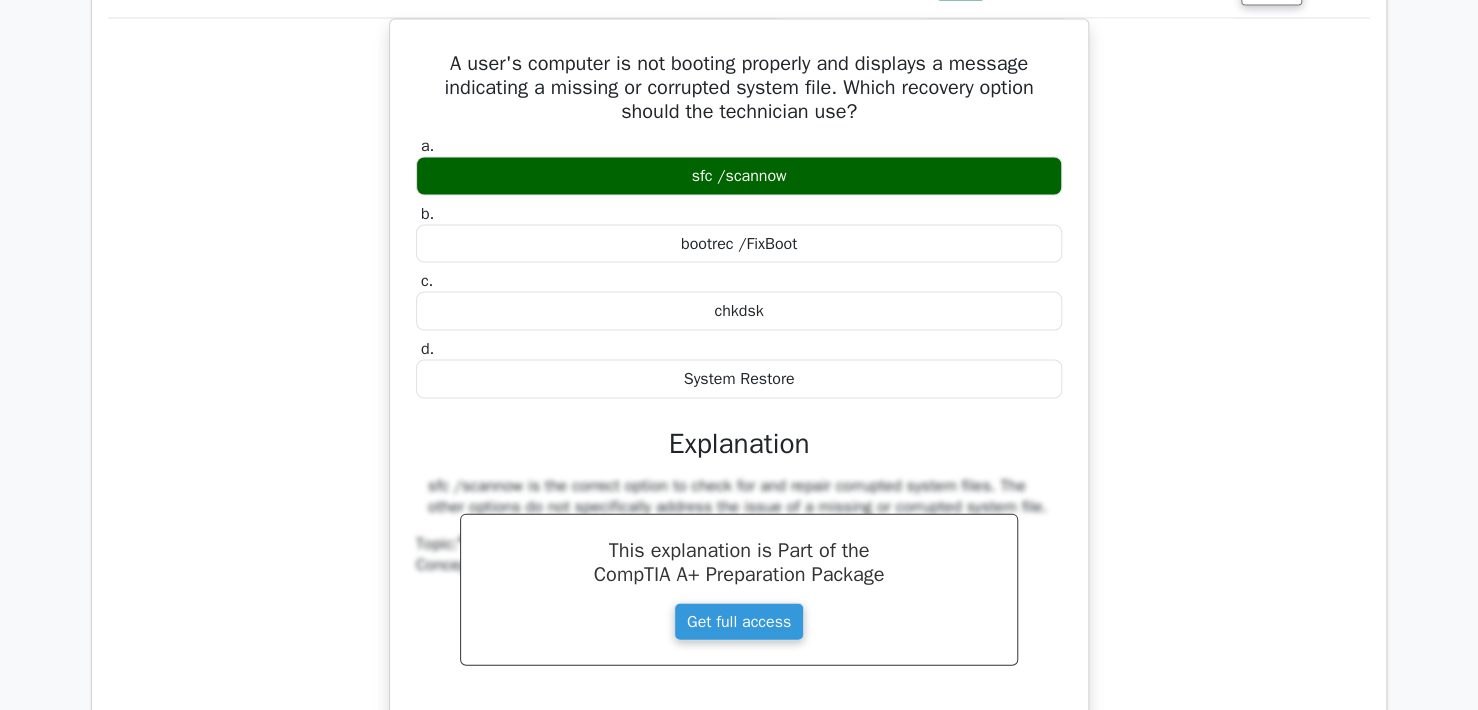 scroll, scrollTop: 1800, scrollLeft: 0, axis: vertical 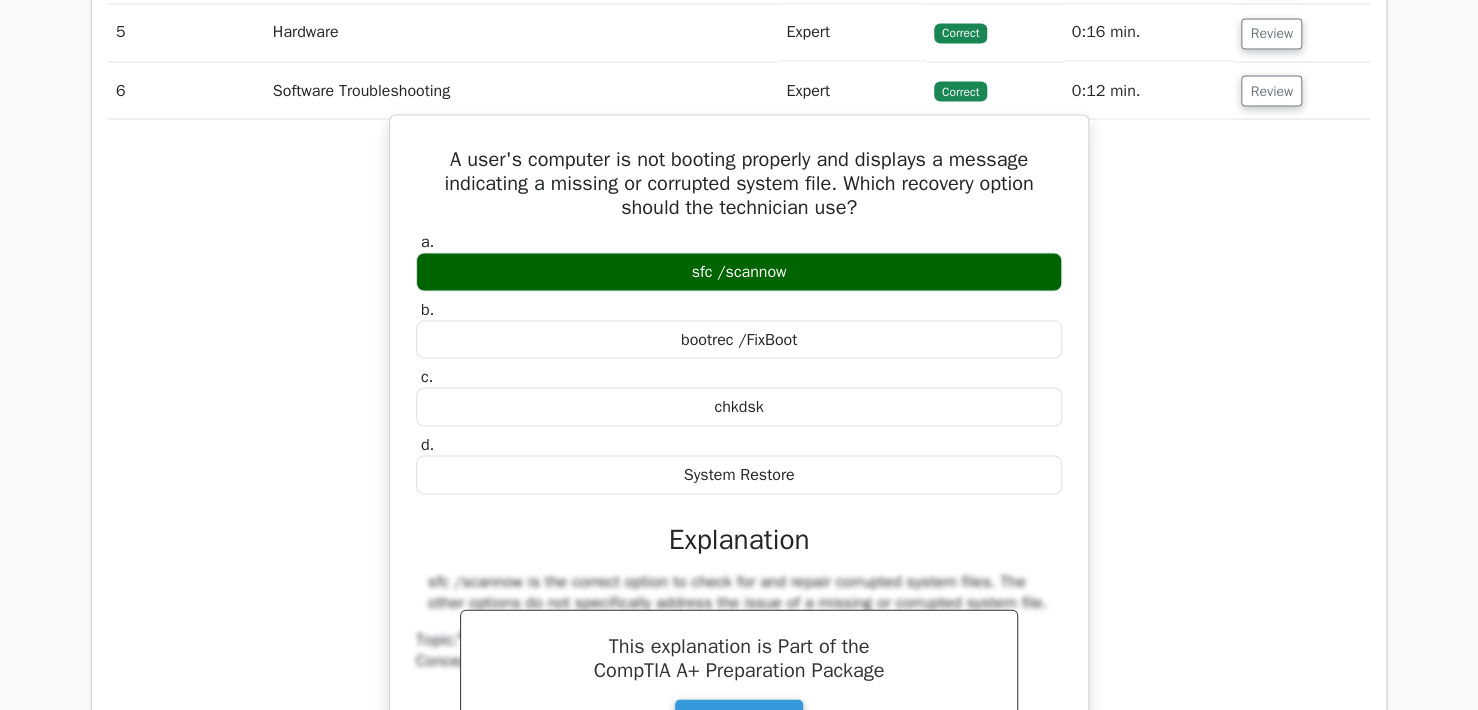 drag, startPoint x: 655, startPoint y: 269, endPoint x: 827, endPoint y: 273, distance: 172.04651 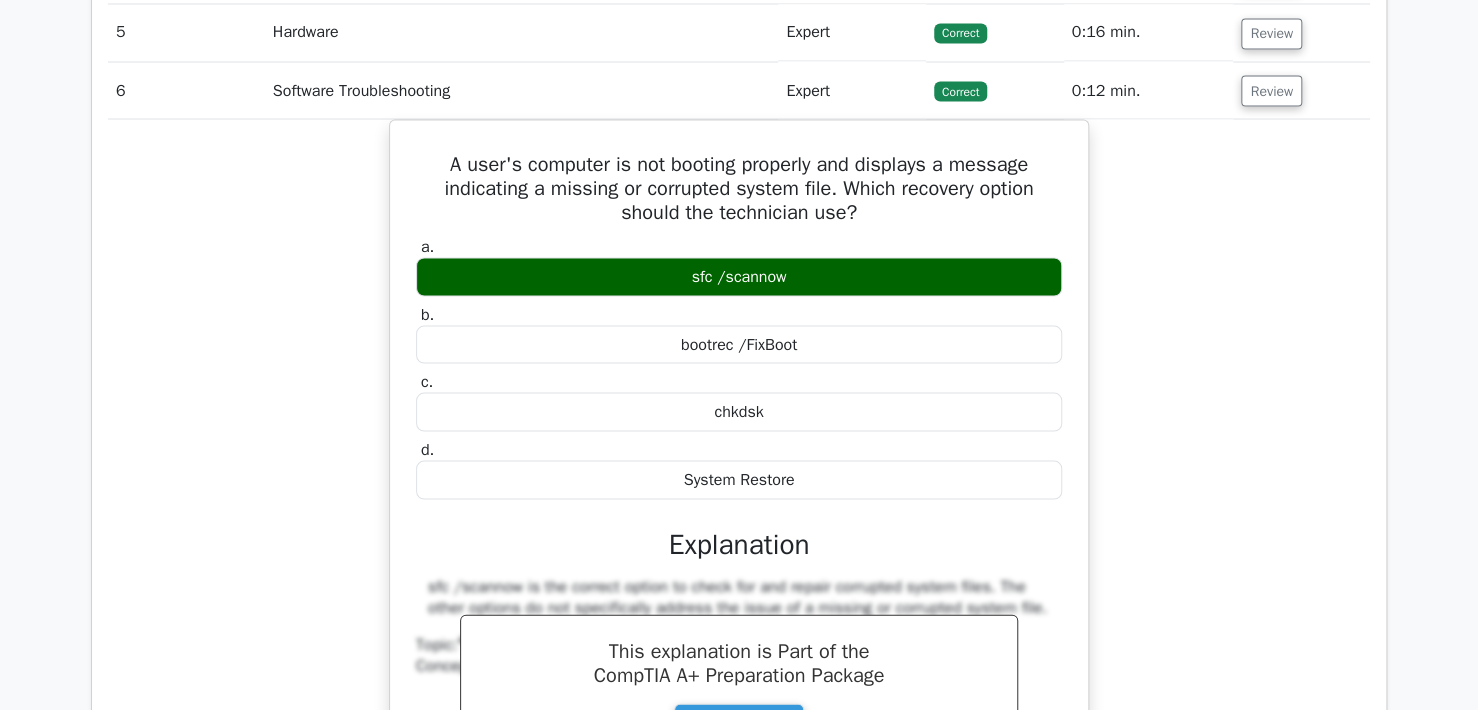 click on "Review" at bounding box center (1301, 90) 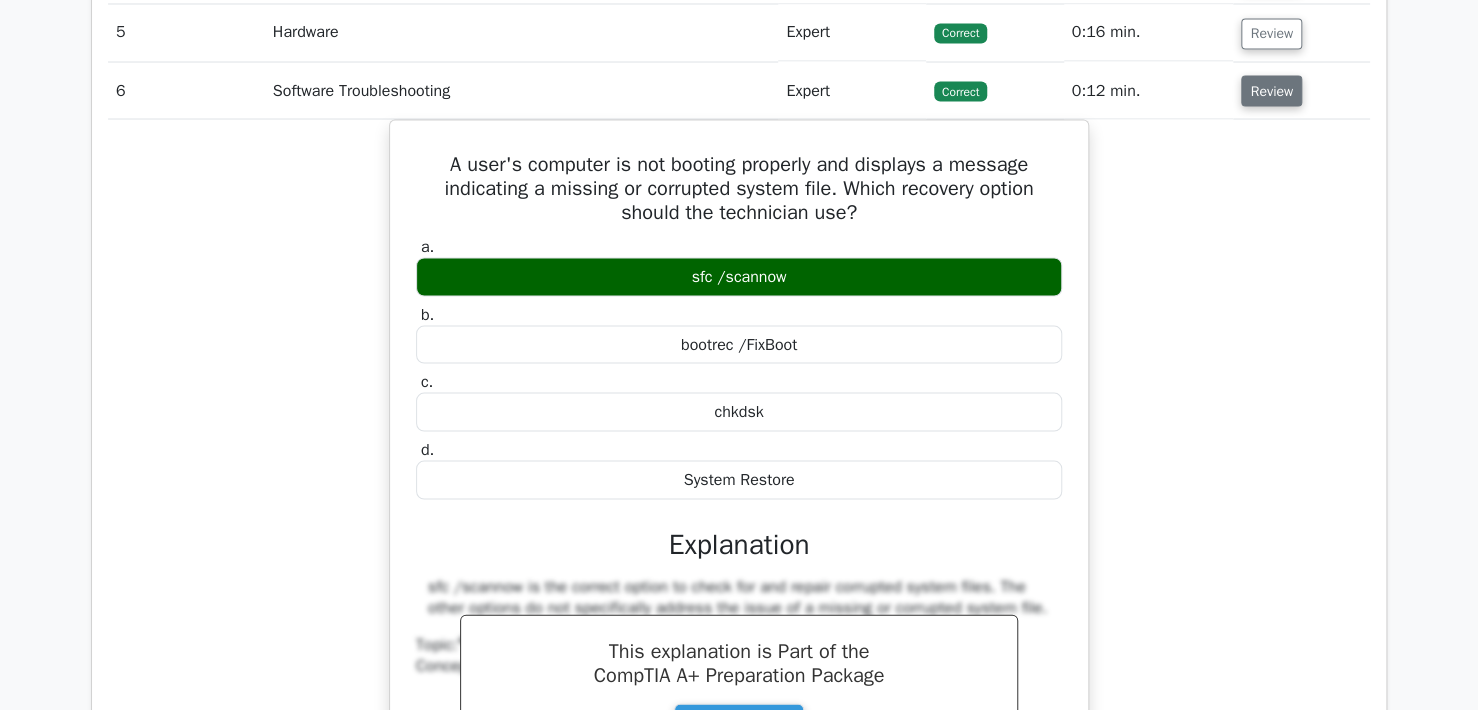 click on "Review" at bounding box center [1271, 90] 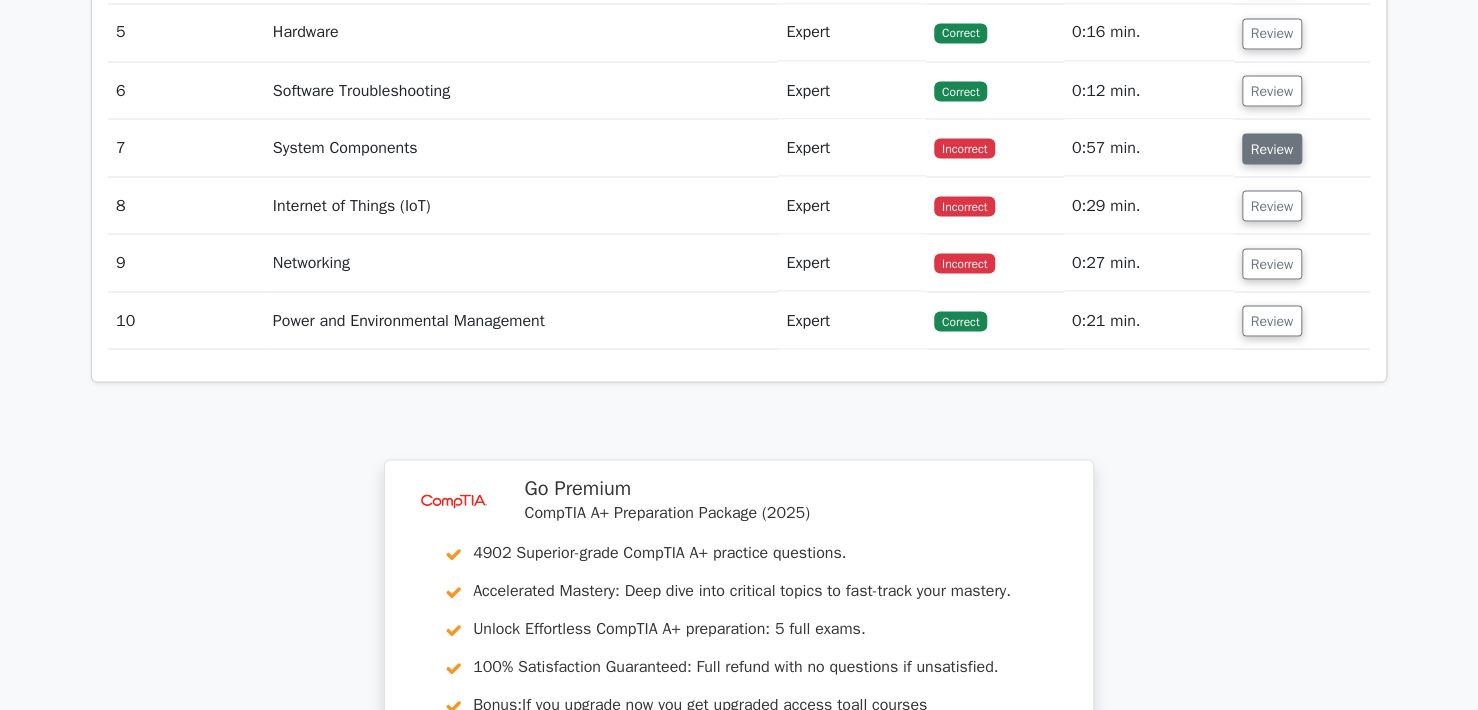 click on "Review" at bounding box center [1272, 148] 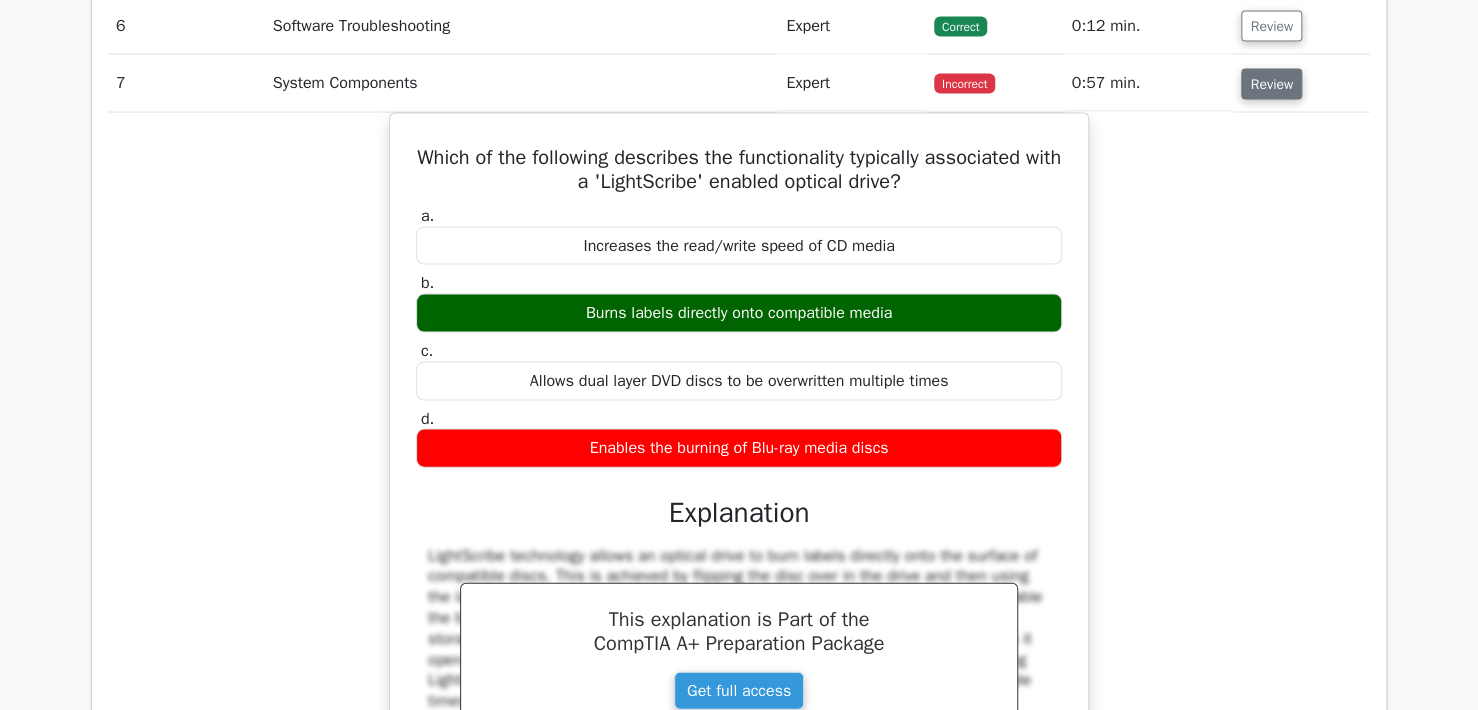 scroll, scrollTop: 1900, scrollLeft: 0, axis: vertical 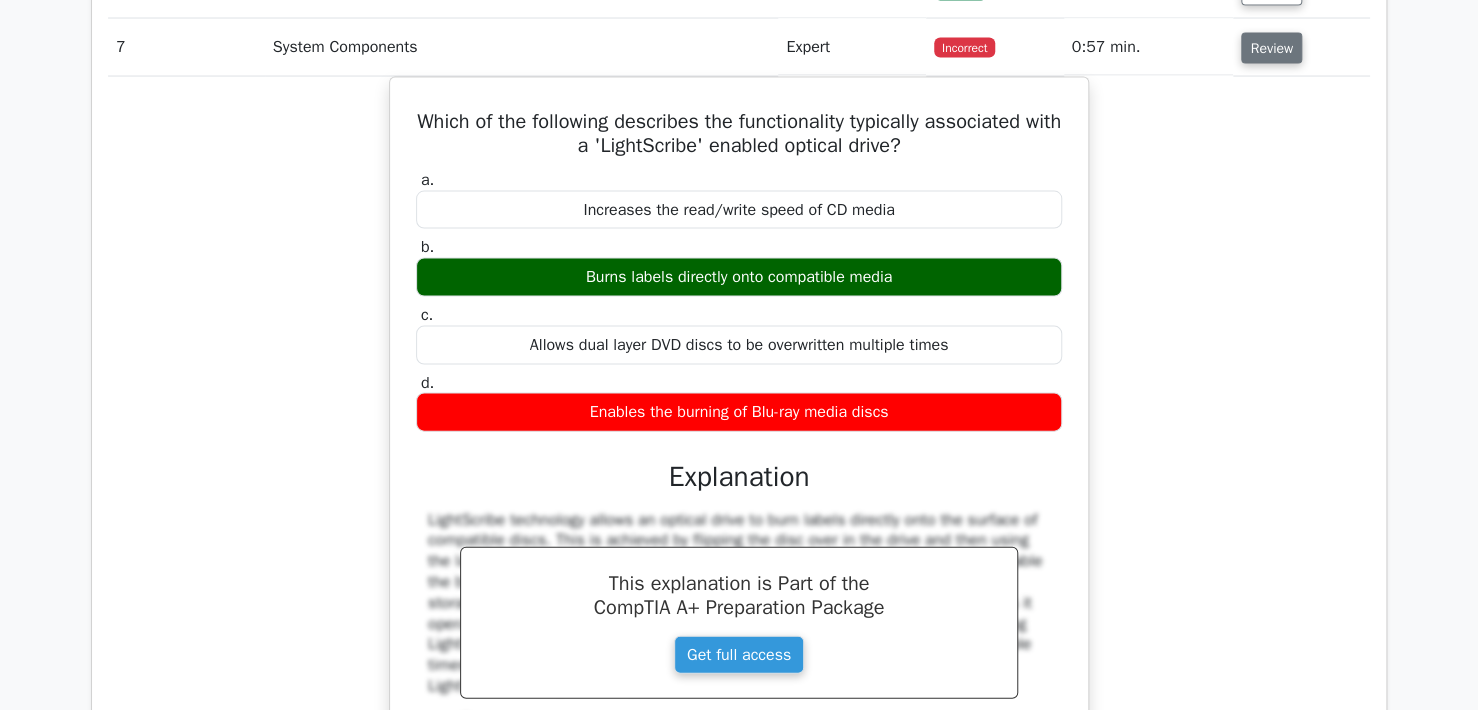 click on "Review" at bounding box center [1271, 48] 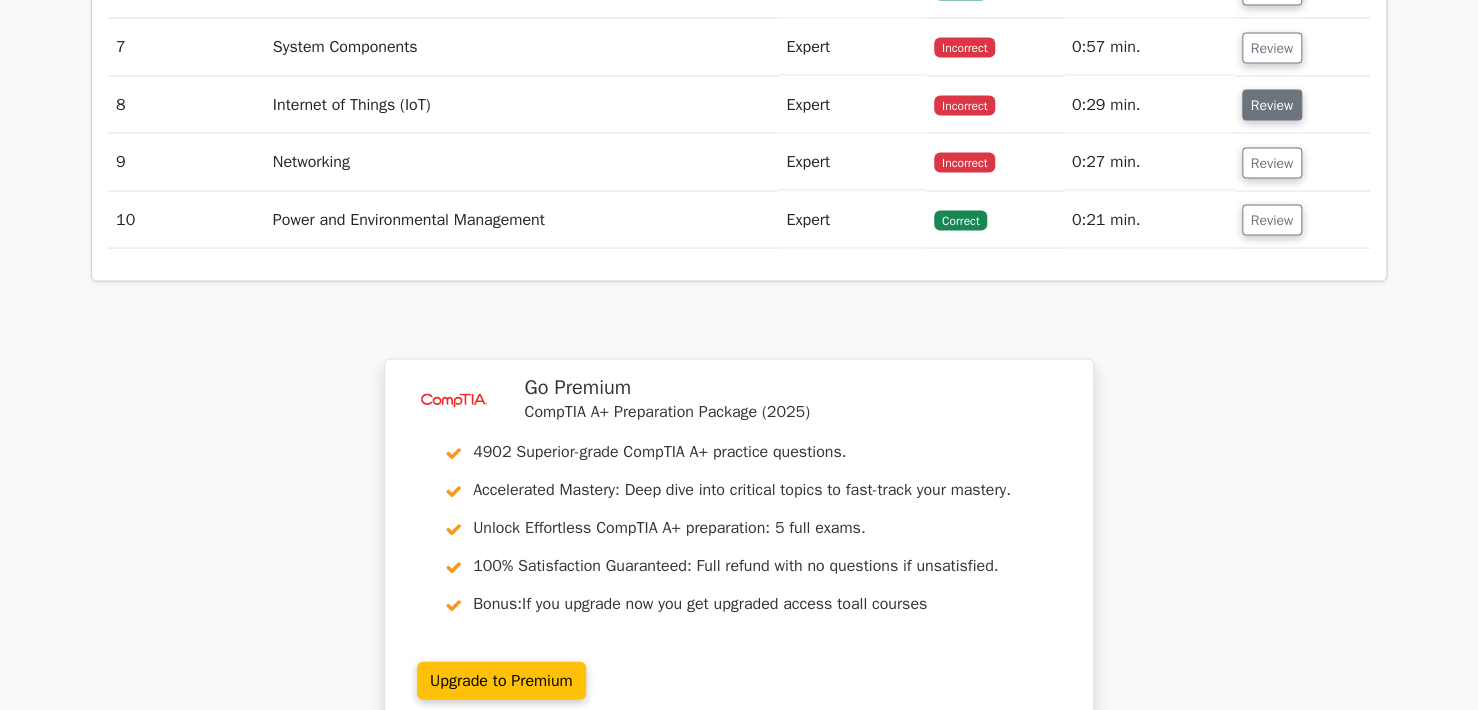 click on "Review" at bounding box center (1272, 105) 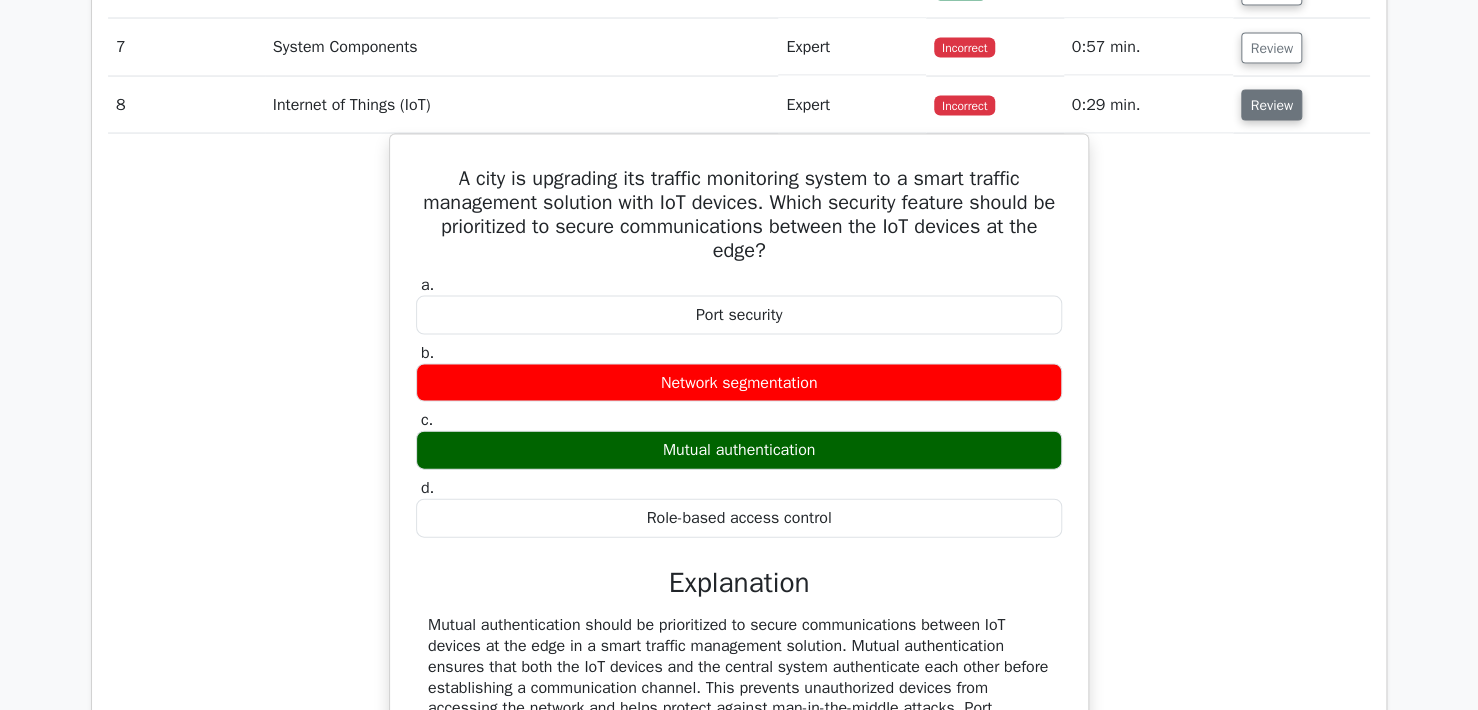 click on "Review" at bounding box center [1271, 105] 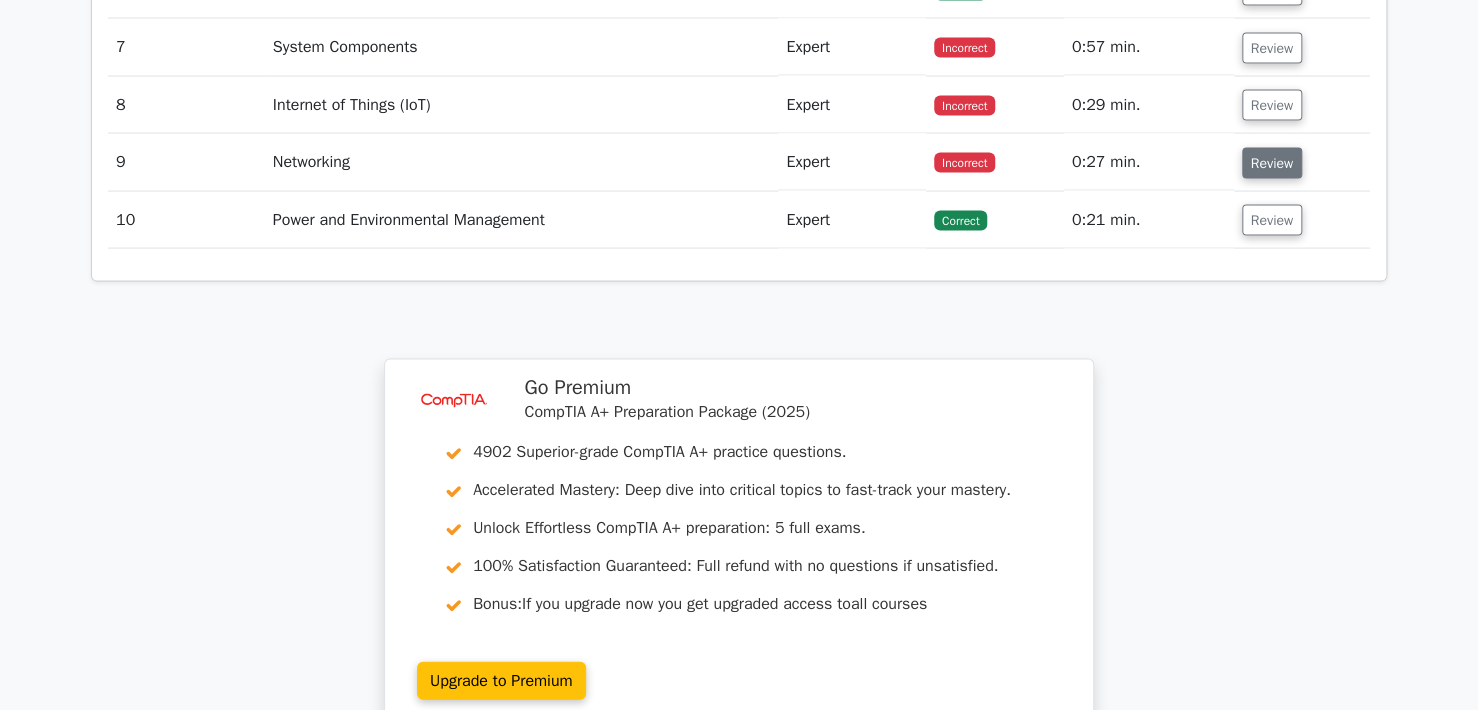 click on "Review" at bounding box center [1272, 163] 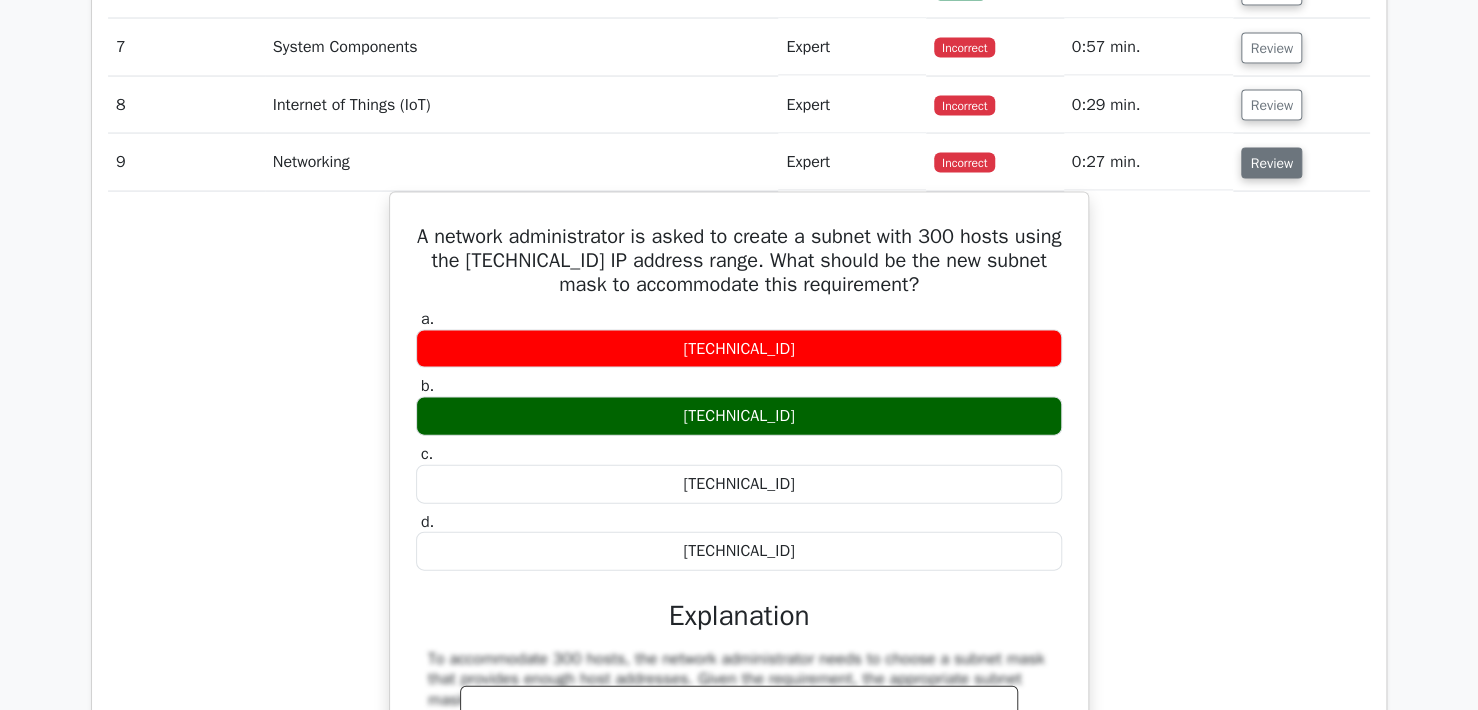 click on "Review" at bounding box center (1271, 163) 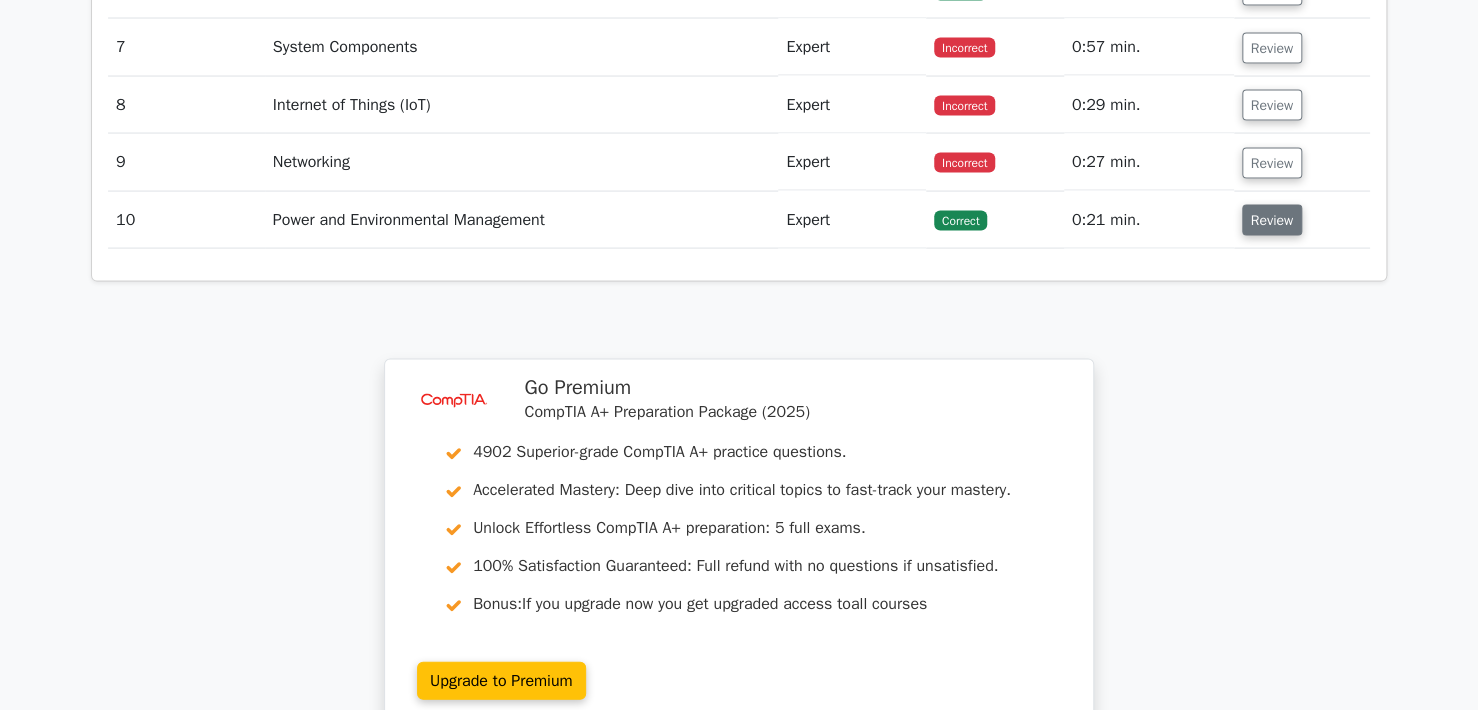 click on "Review" at bounding box center (1272, 220) 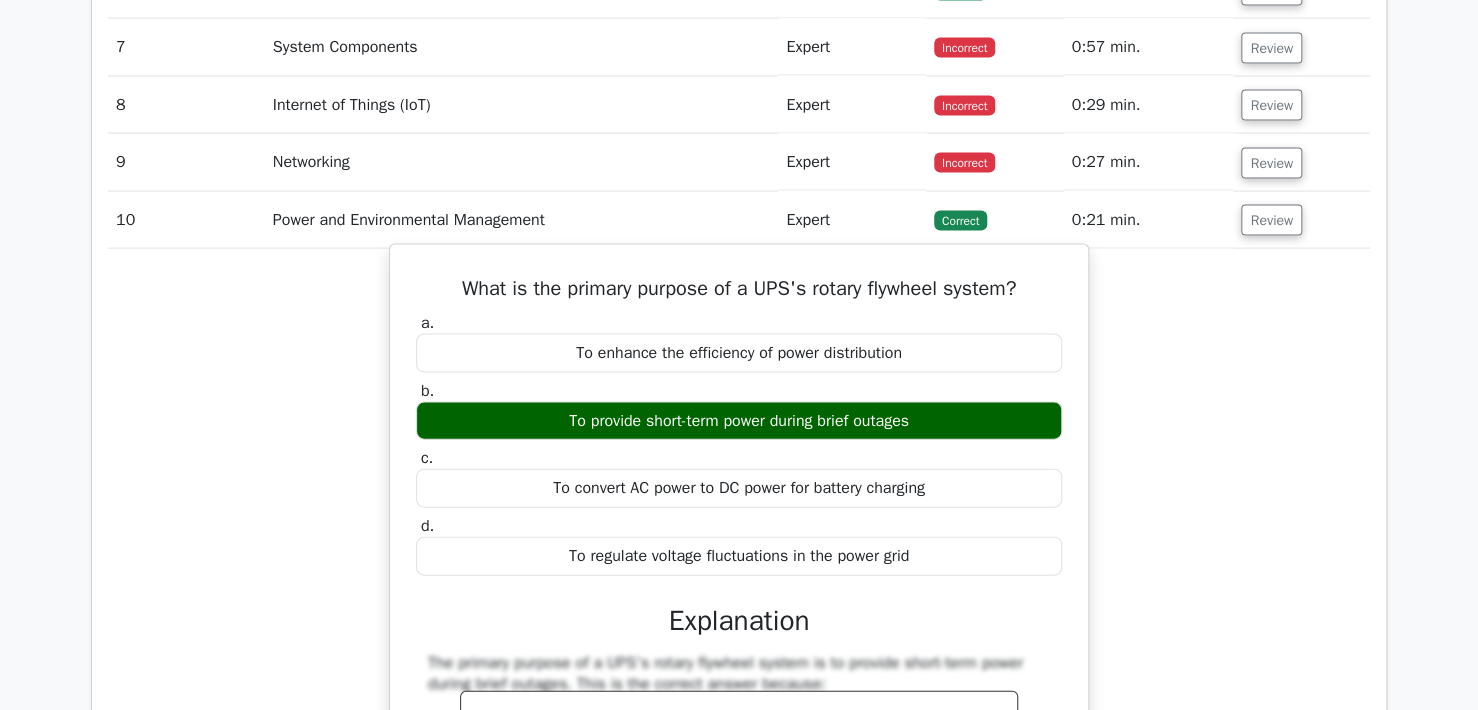 drag, startPoint x: 528, startPoint y: 418, endPoint x: 939, endPoint y: 411, distance: 411.0596 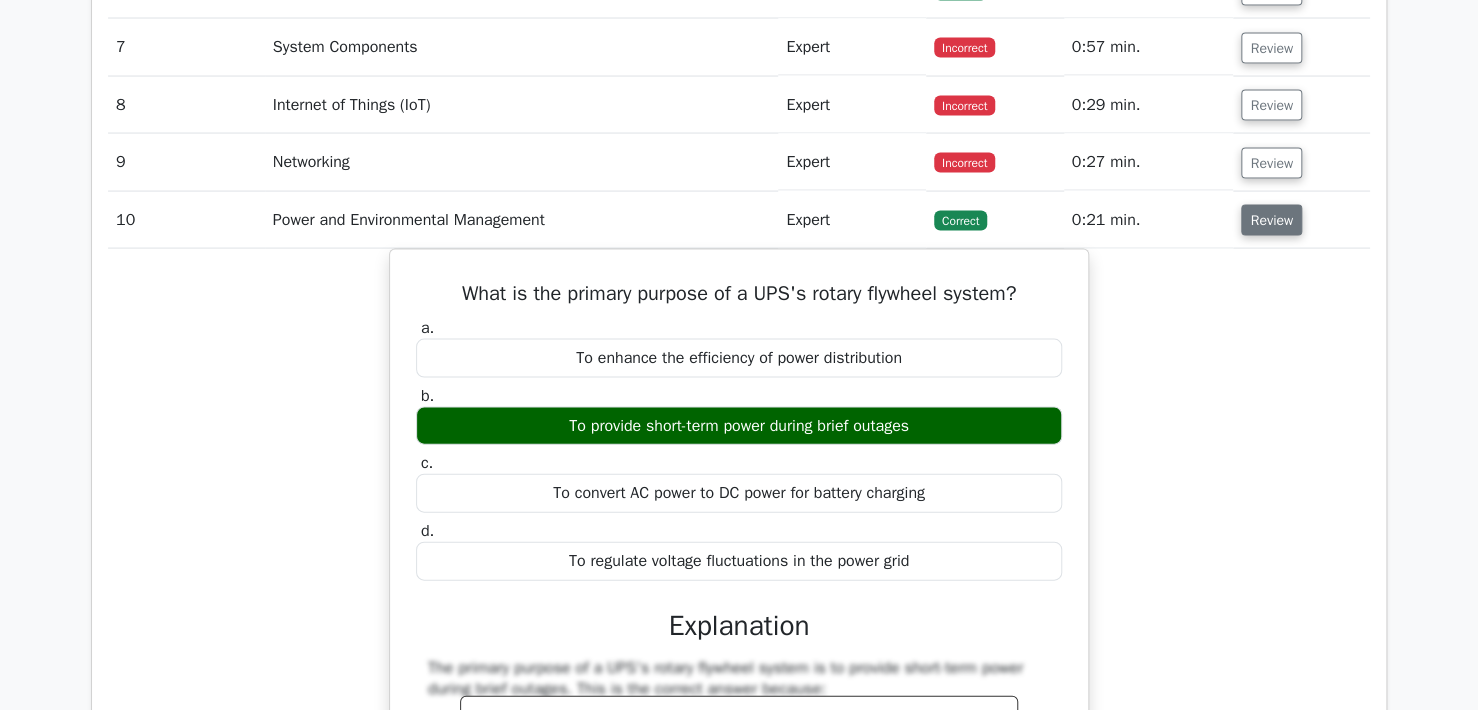 click on "Review" at bounding box center [1271, 220] 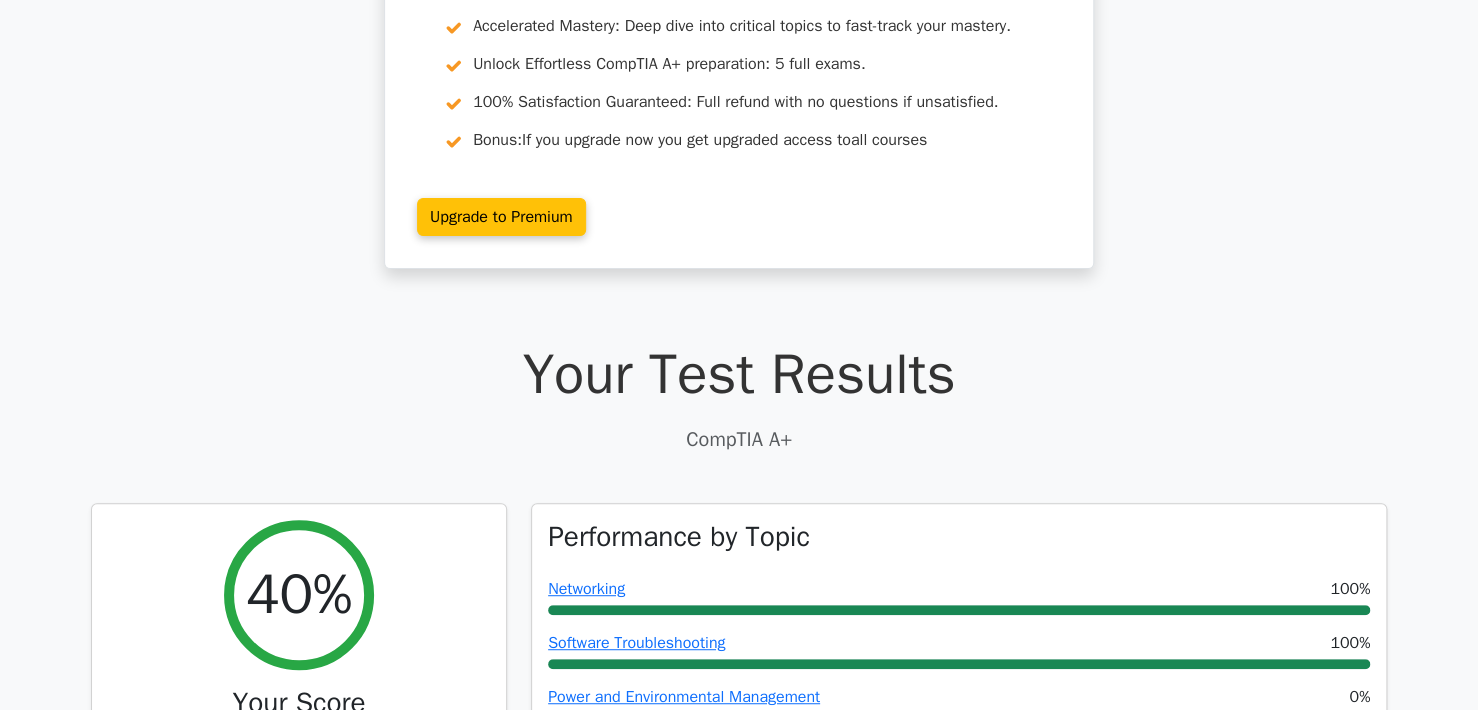 scroll, scrollTop: 0, scrollLeft: 0, axis: both 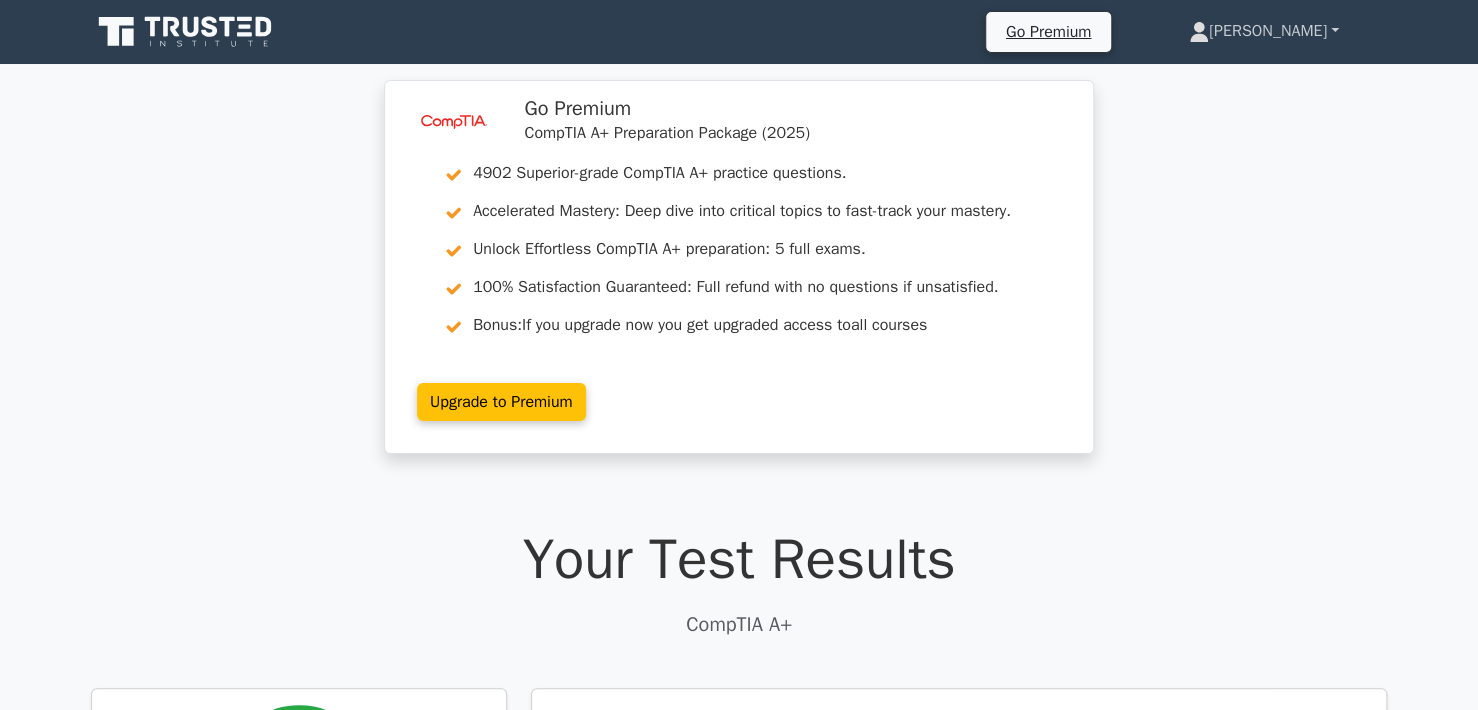 click 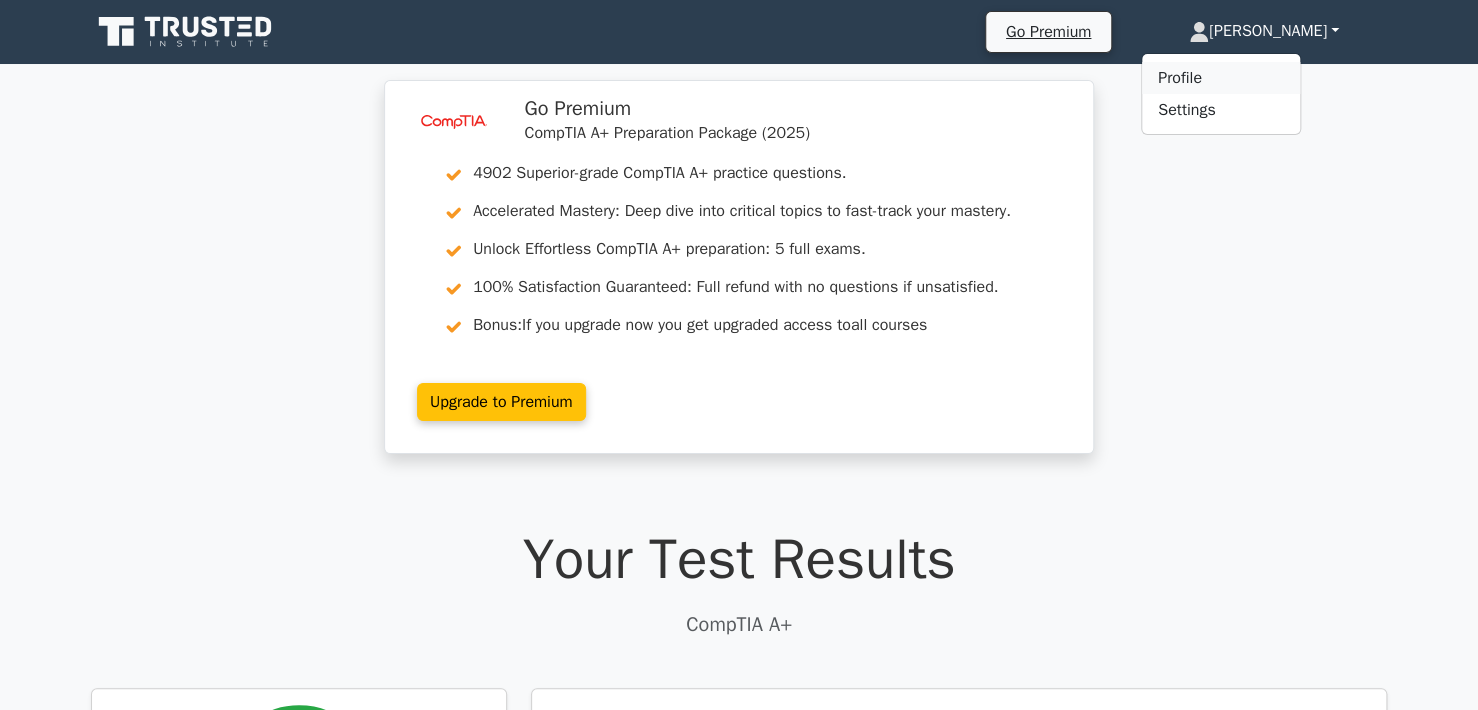 click on "Profile" at bounding box center (1221, 78) 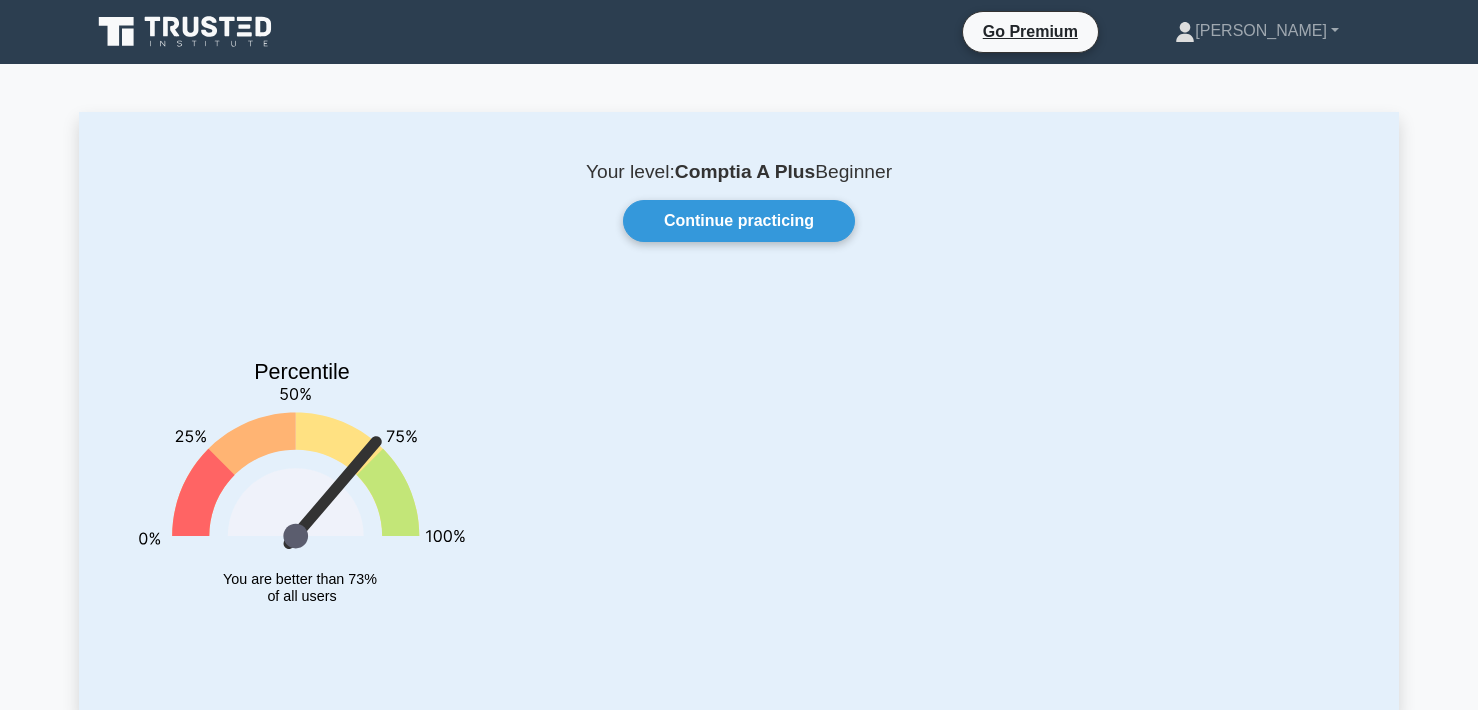 scroll, scrollTop: 0, scrollLeft: 0, axis: both 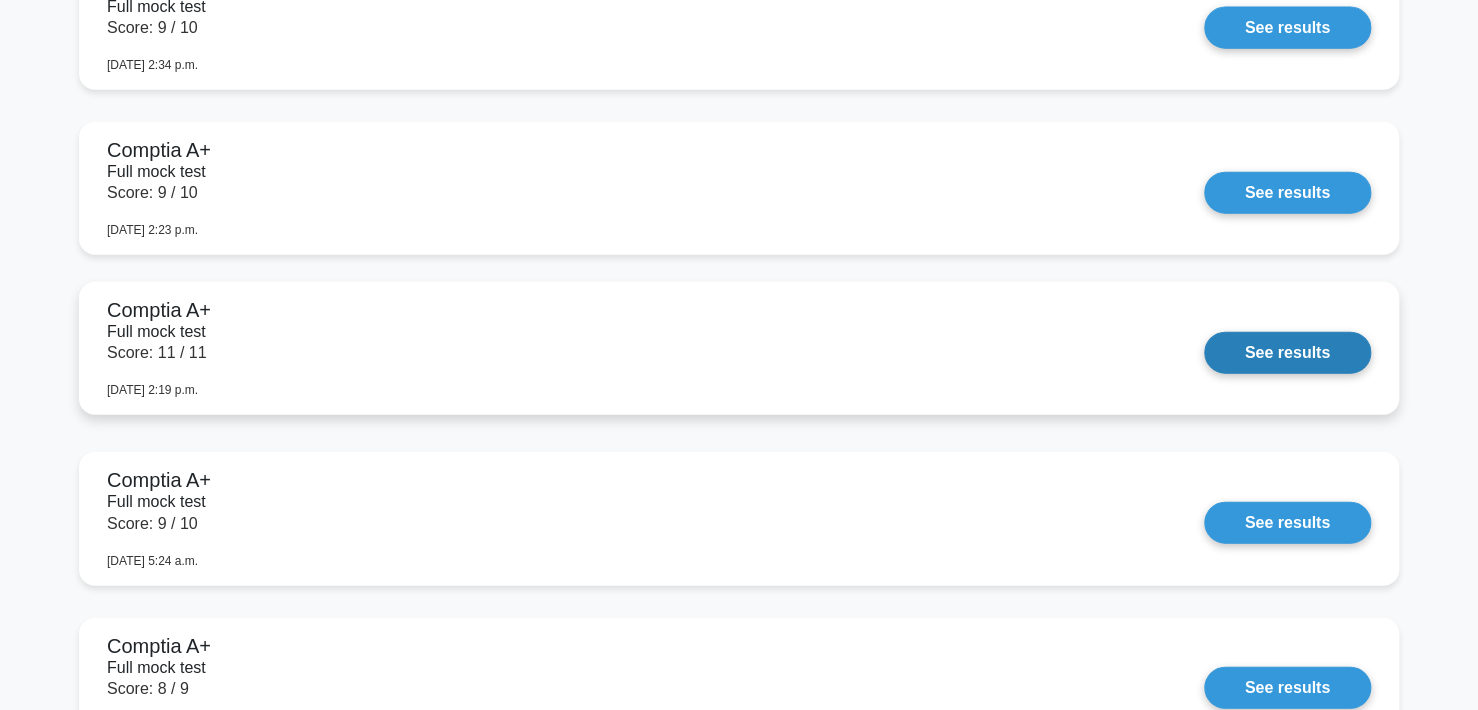 click on "See results" at bounding box center [1287, 353] 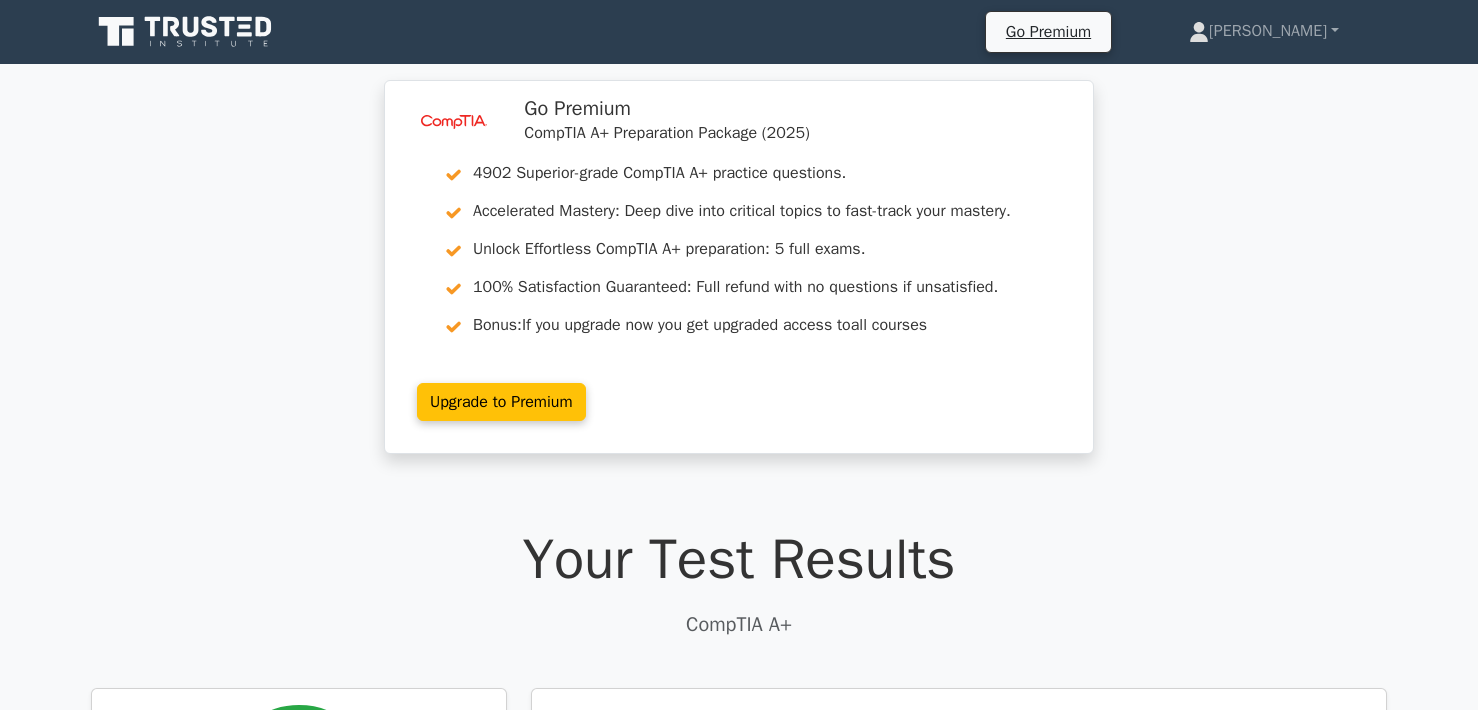 scroll, scrollTop: 0, scrollLeft: 0, axis: both 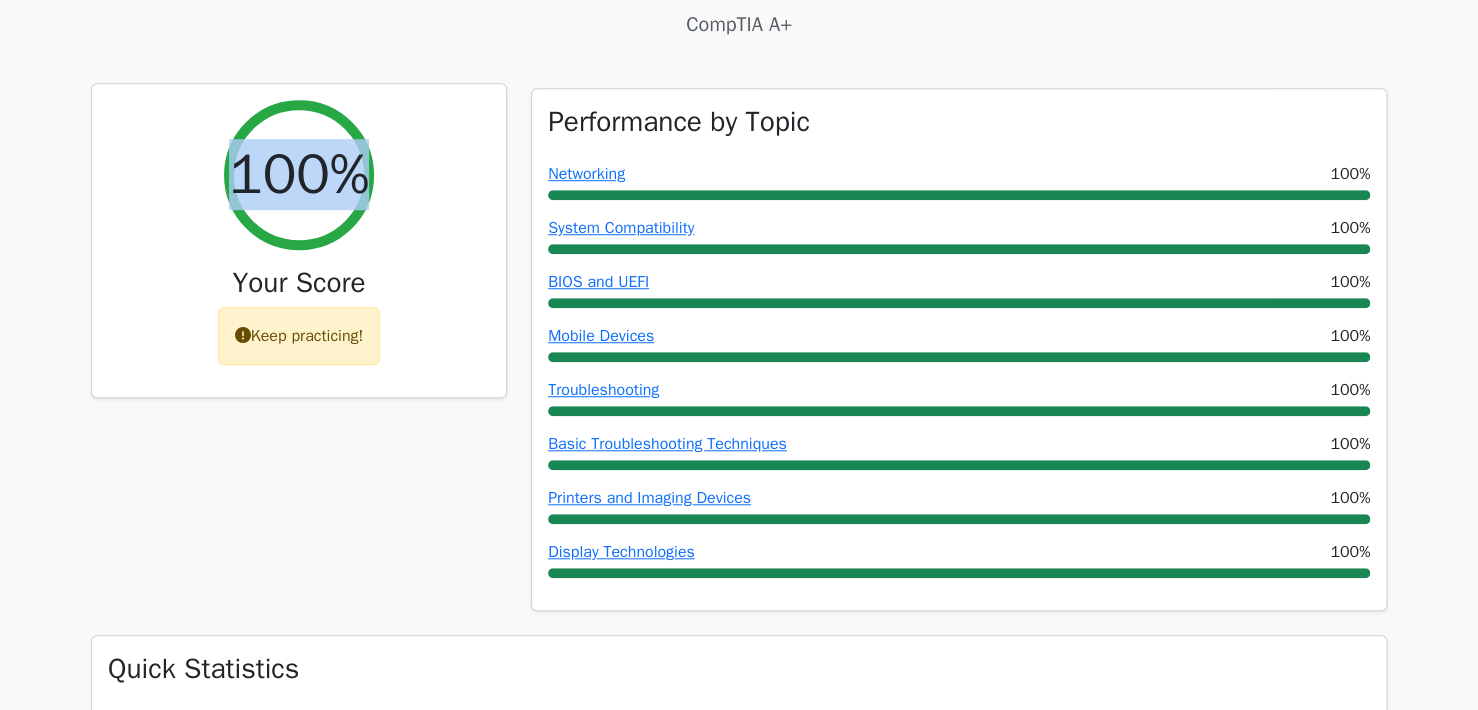 drag, startPoint x: 223, startPoint y: 171, endPoint x: 396, endPoint y: 181, distance: 173.28877 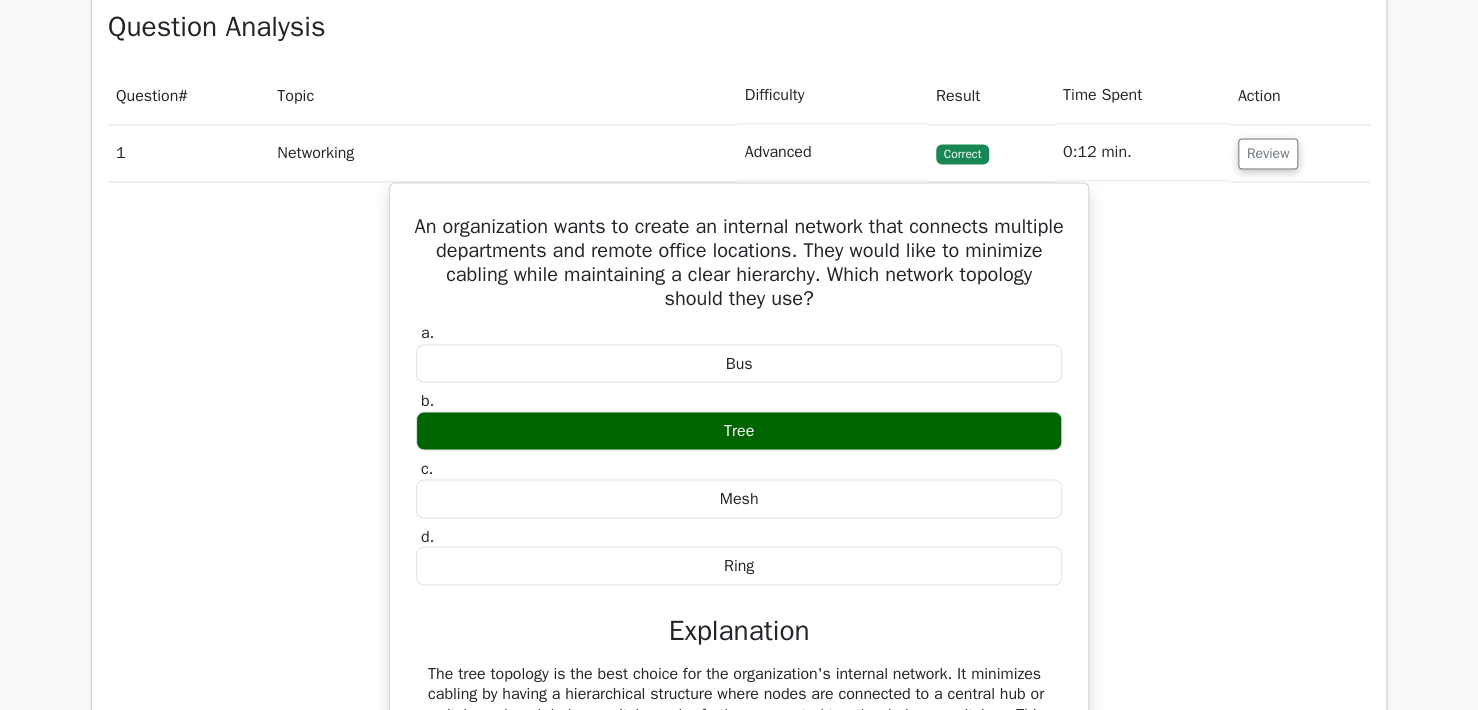 scroll, scrollTop: 1500, scrollLeft: 0, axis: vertical 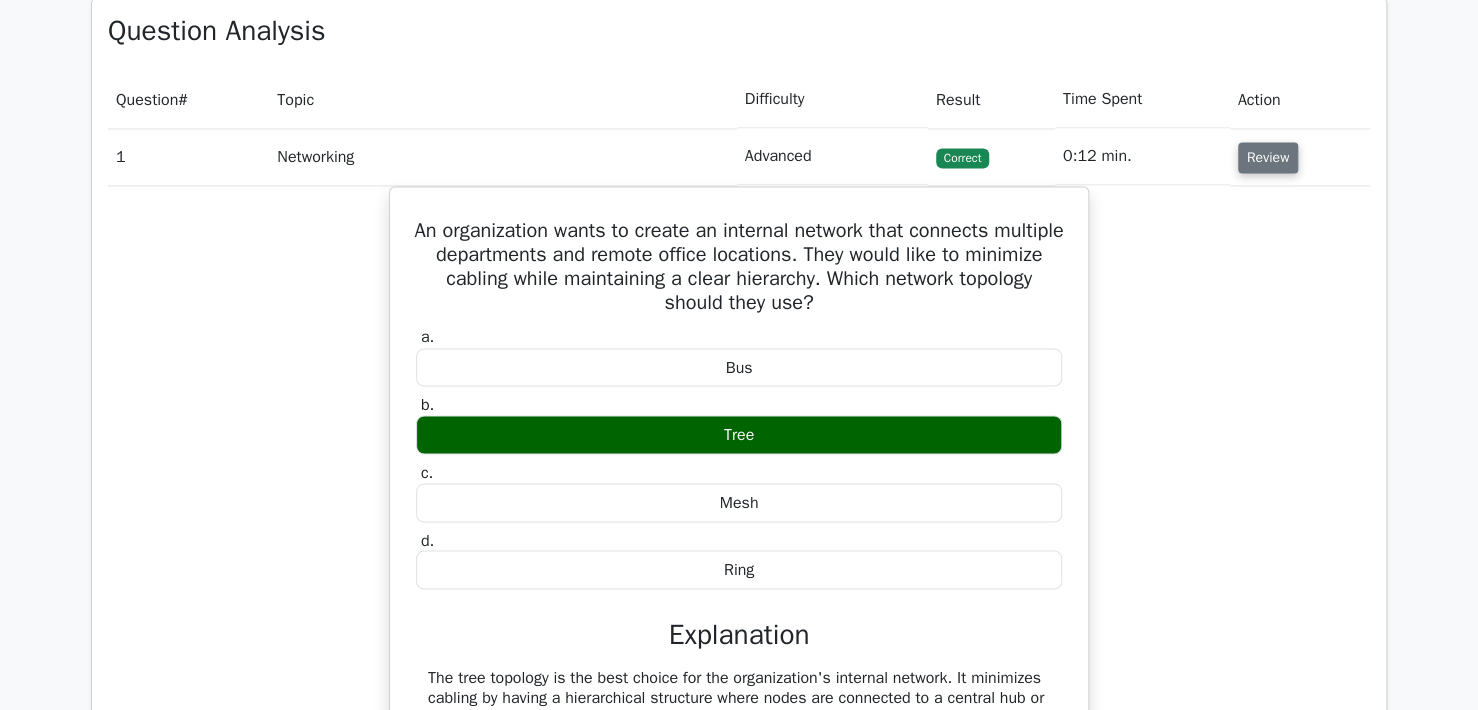 click on "Review" at bounding box center [1268, 157] 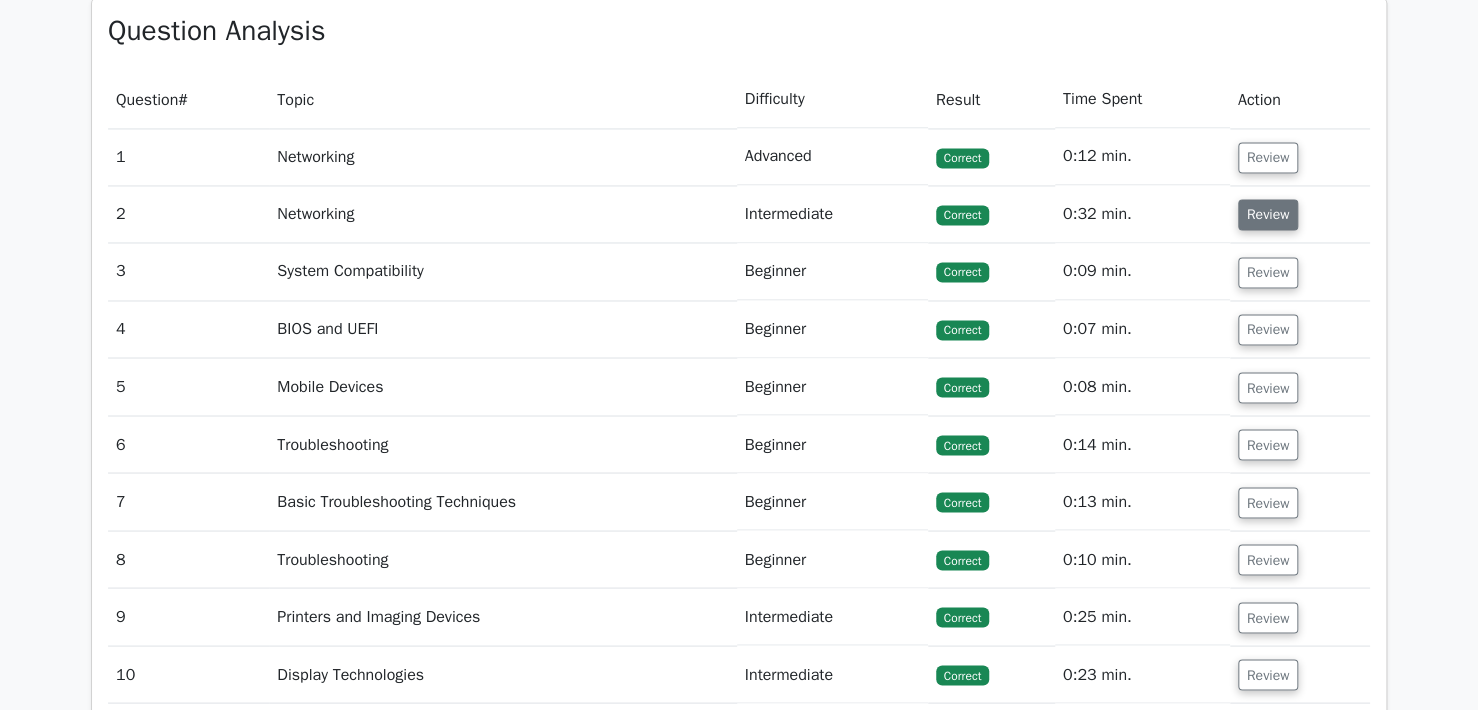 click on "Review" at bounding box center (1268, 214) 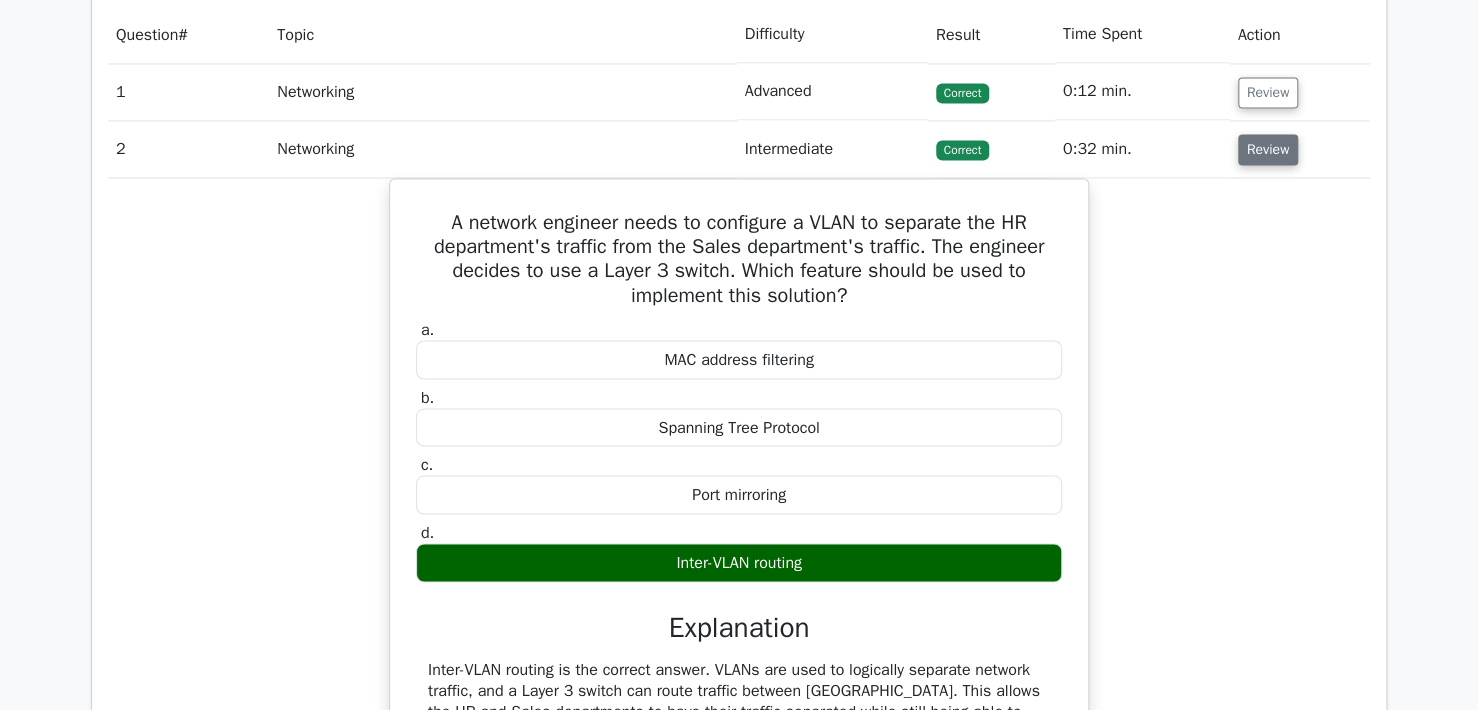 scroll, scrollTop: 1600, scrollLeft: 0, axis: vertical 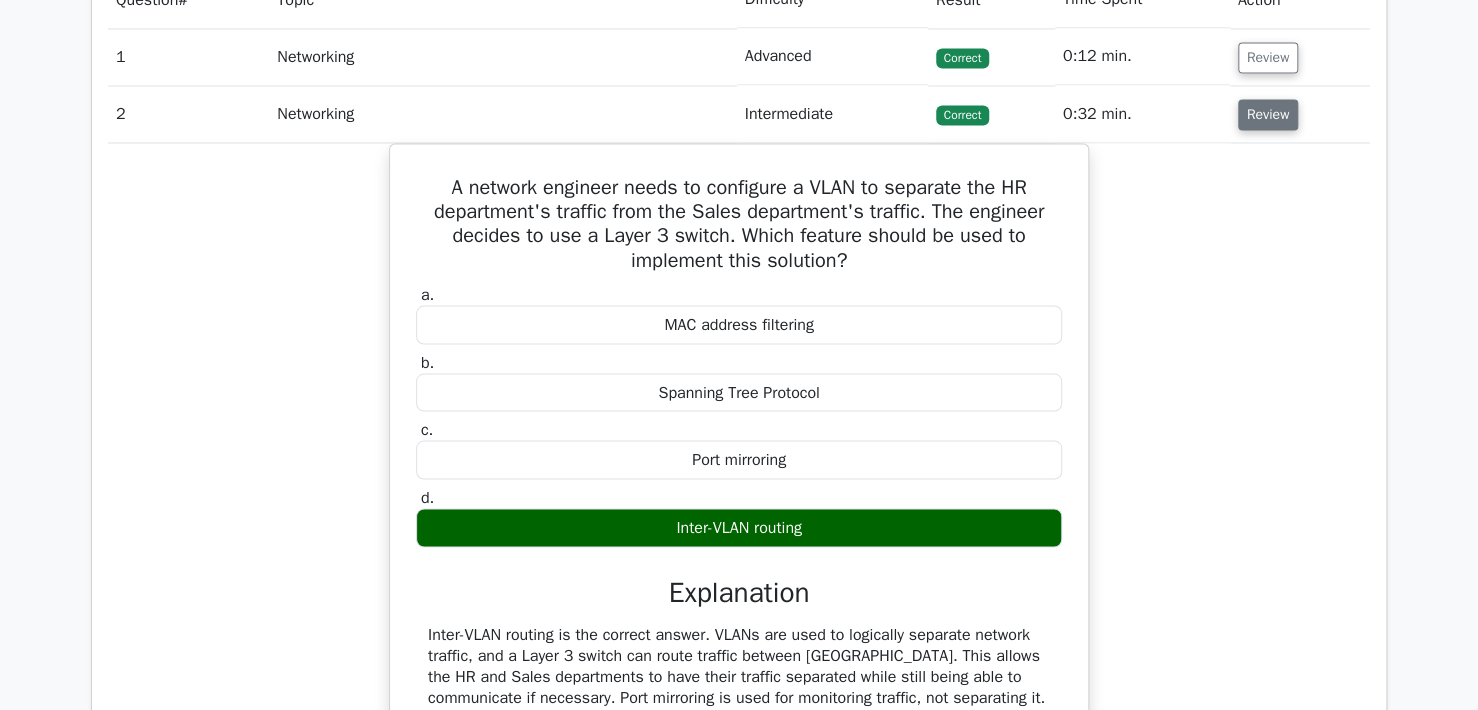 click on "Review" at bounding box center [1268, 114] 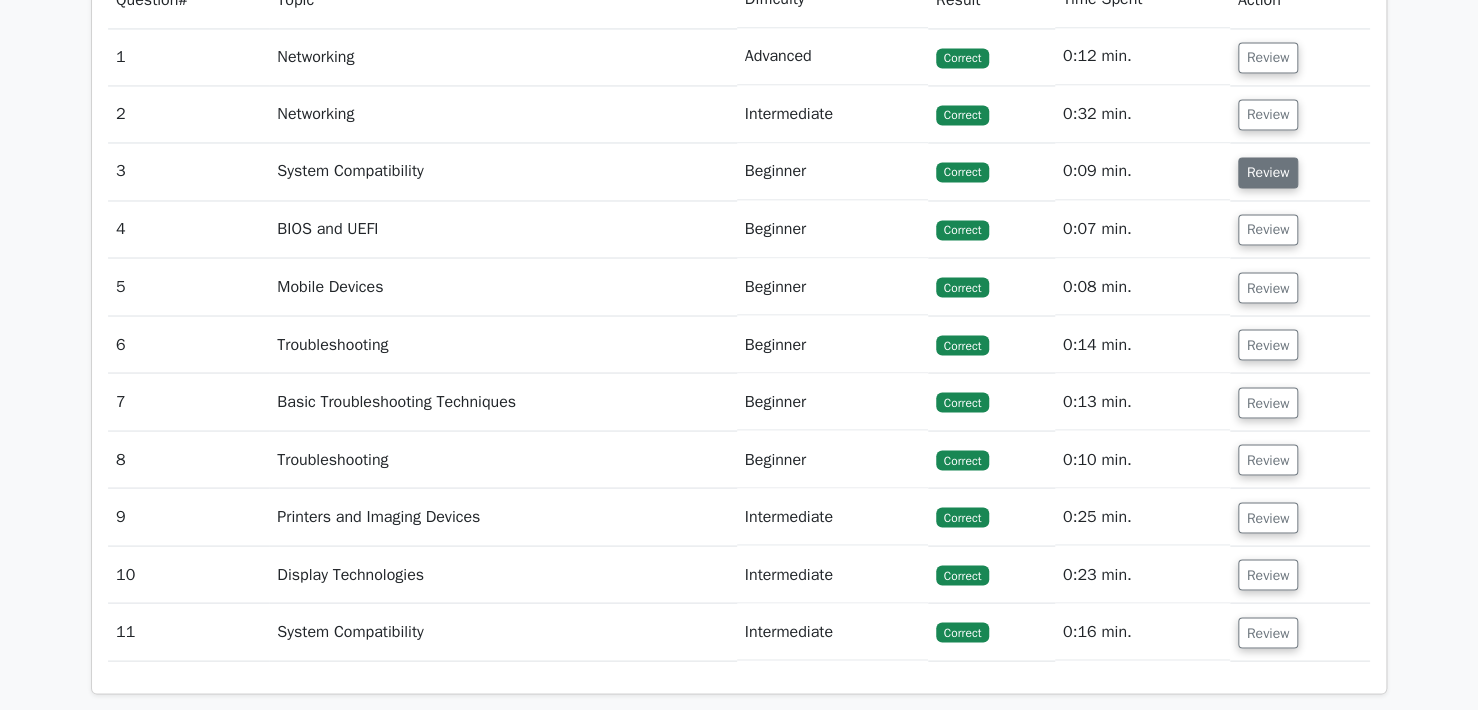 click on "Review" at bounding box center (1268, 172) 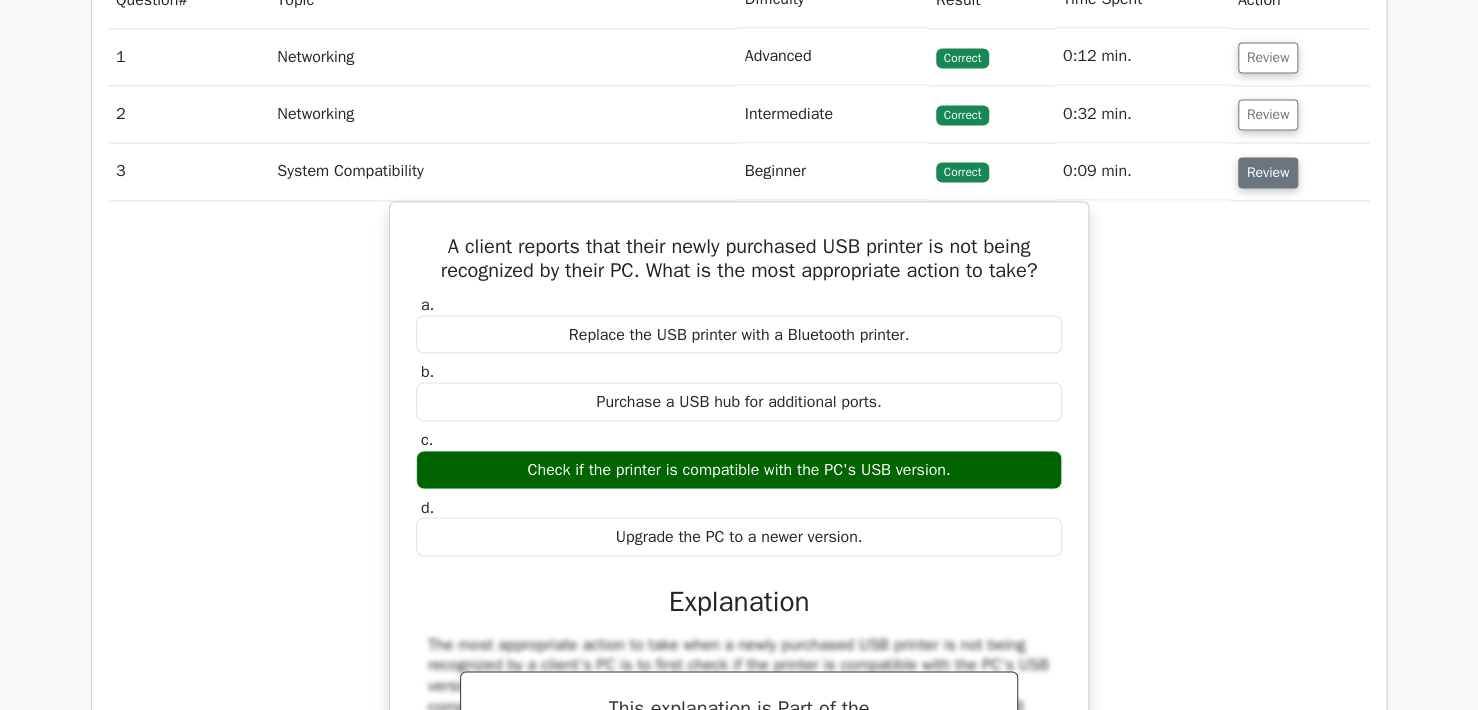 scroll, scrollTop: 1700, scrollLeft: 0, axis: vertical 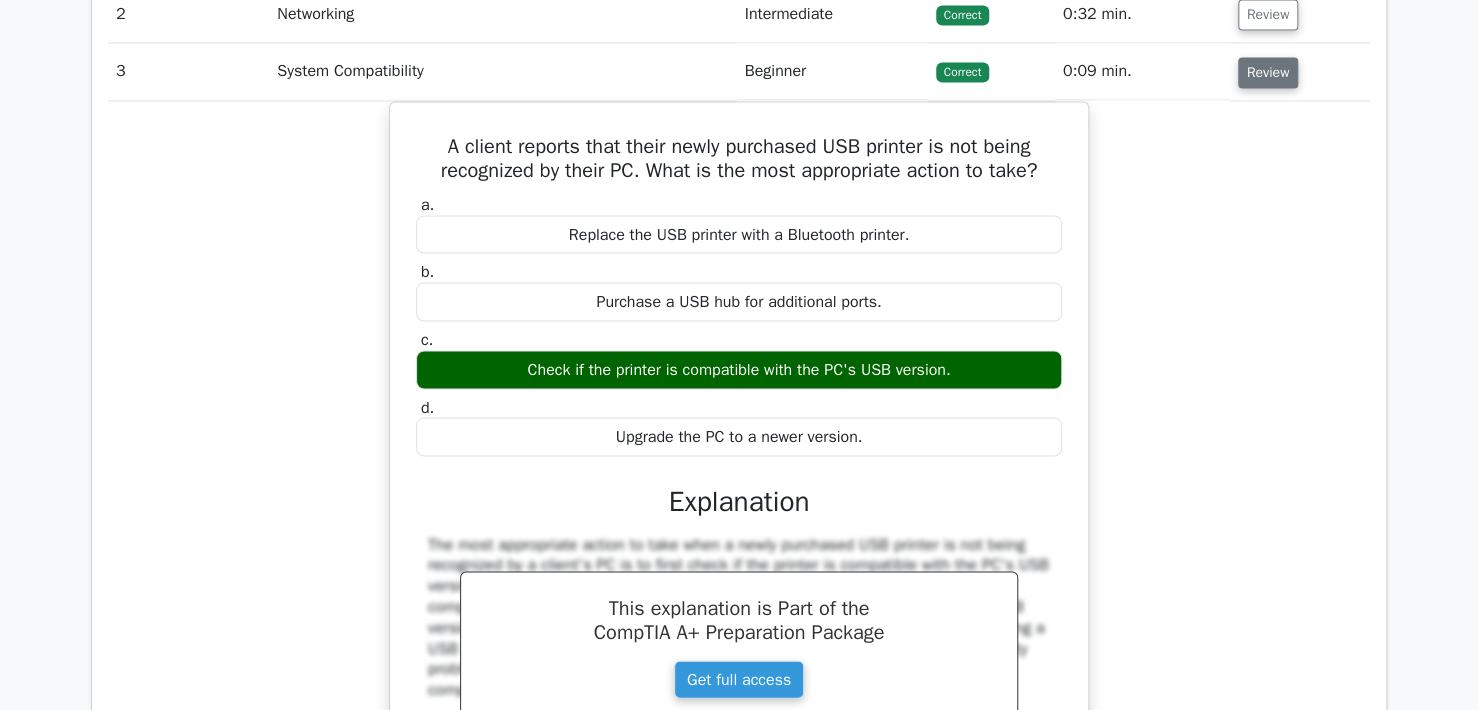 click on "Review" at bounding box center [1268, 72] 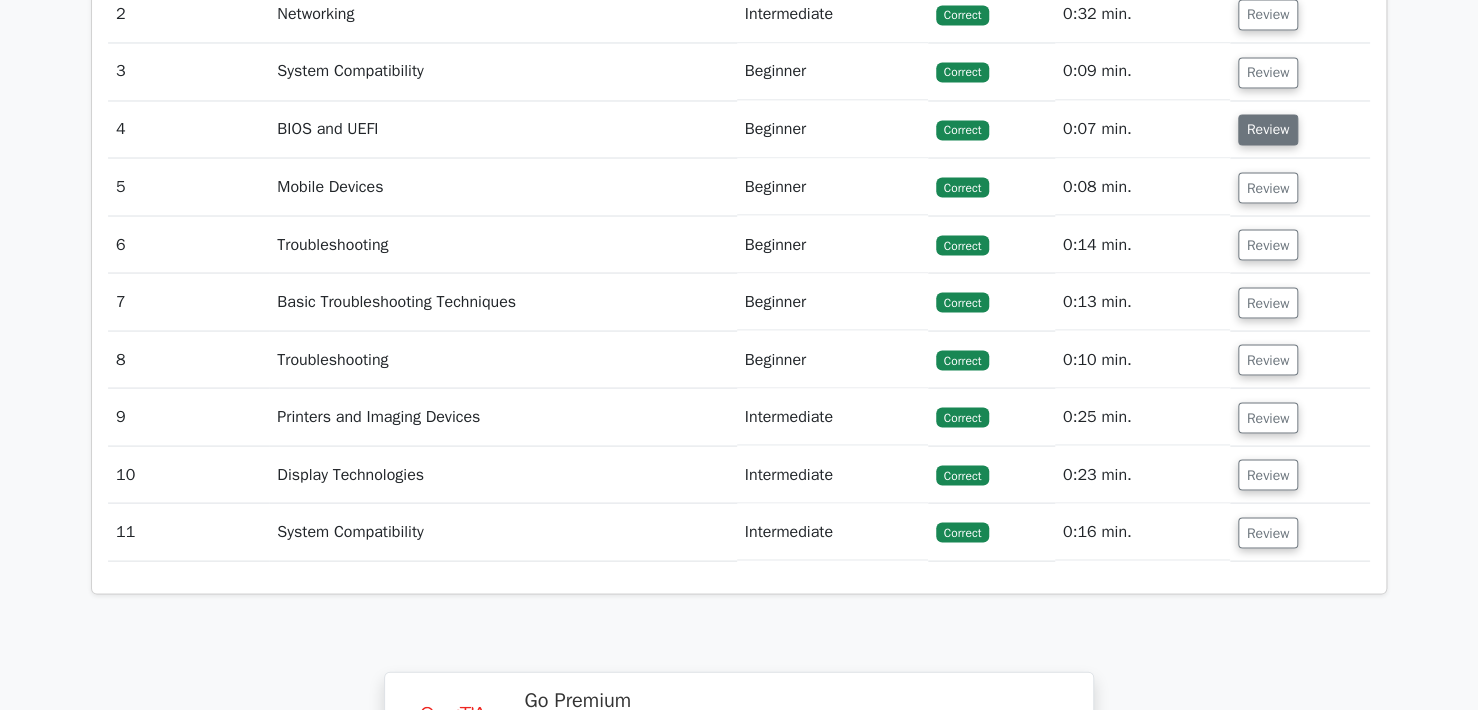 click on "Review" at bounding box center [1268, 129] 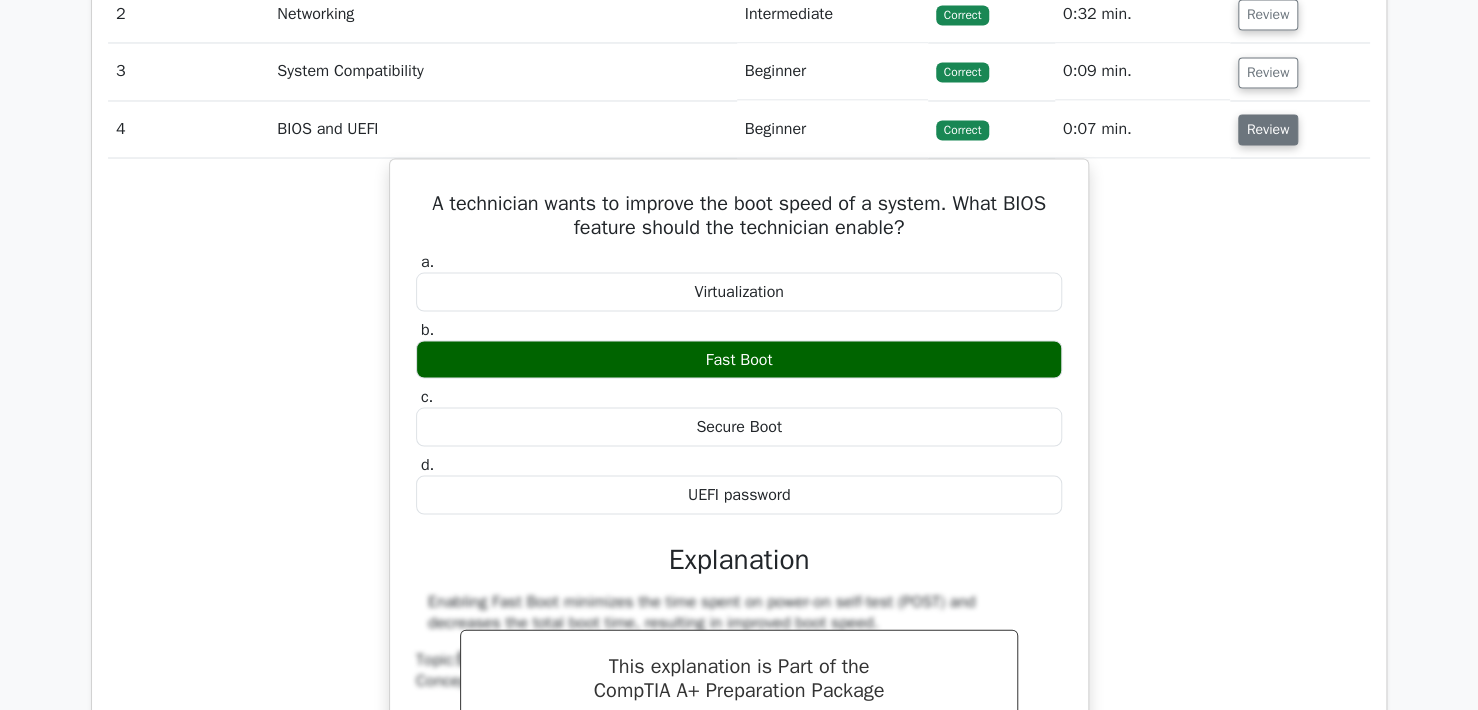 click on "Review" at bounding box center [1268, 129] 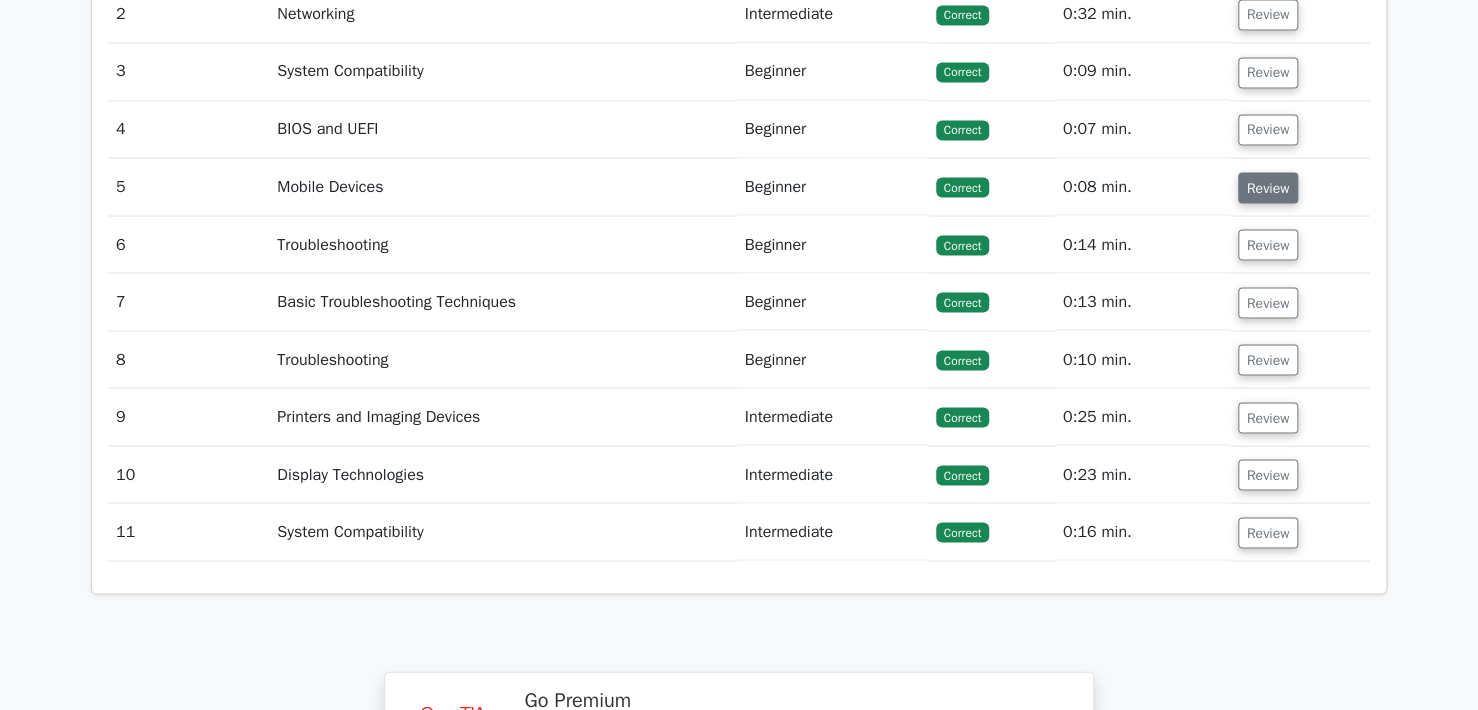 click on "Review" at bounding box center [1268, 187] 